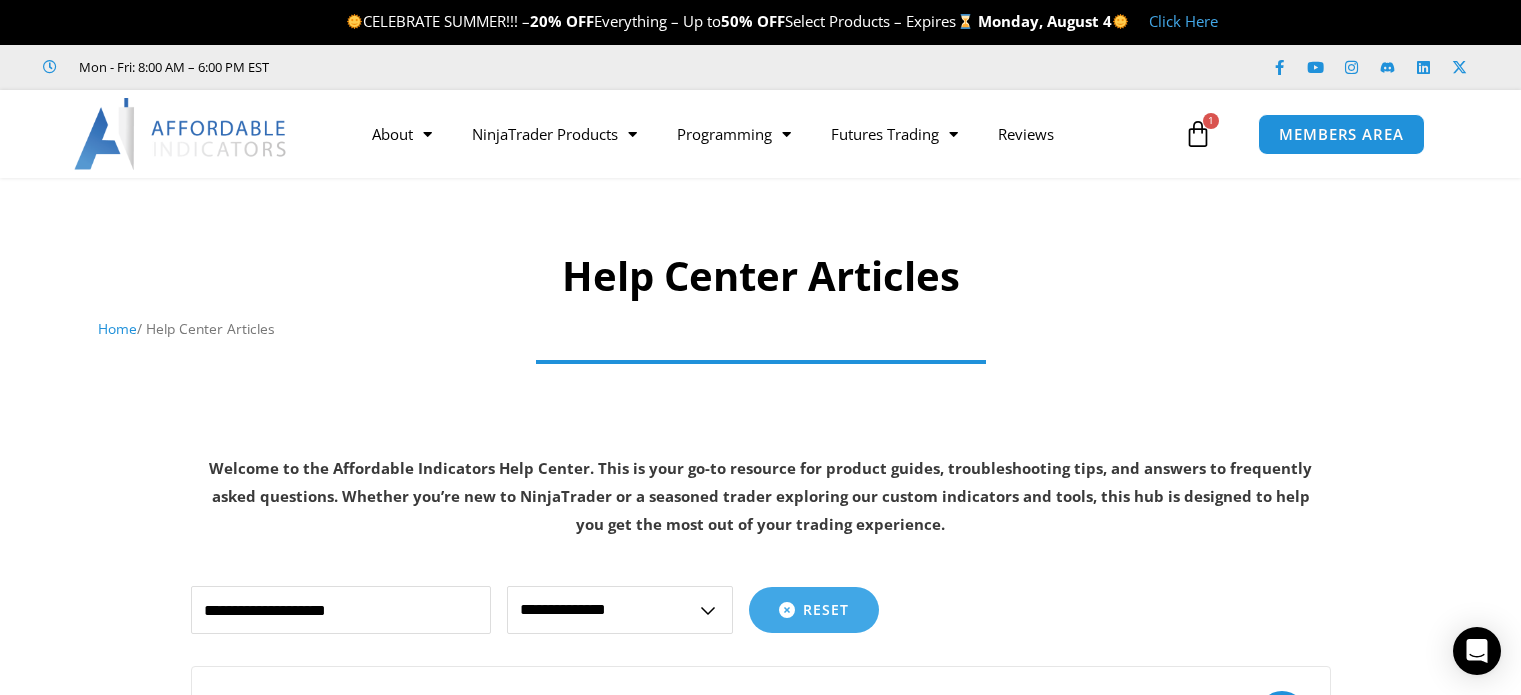 scroll, scrollTop: 37, scrollLeft: 0, axis: vertical 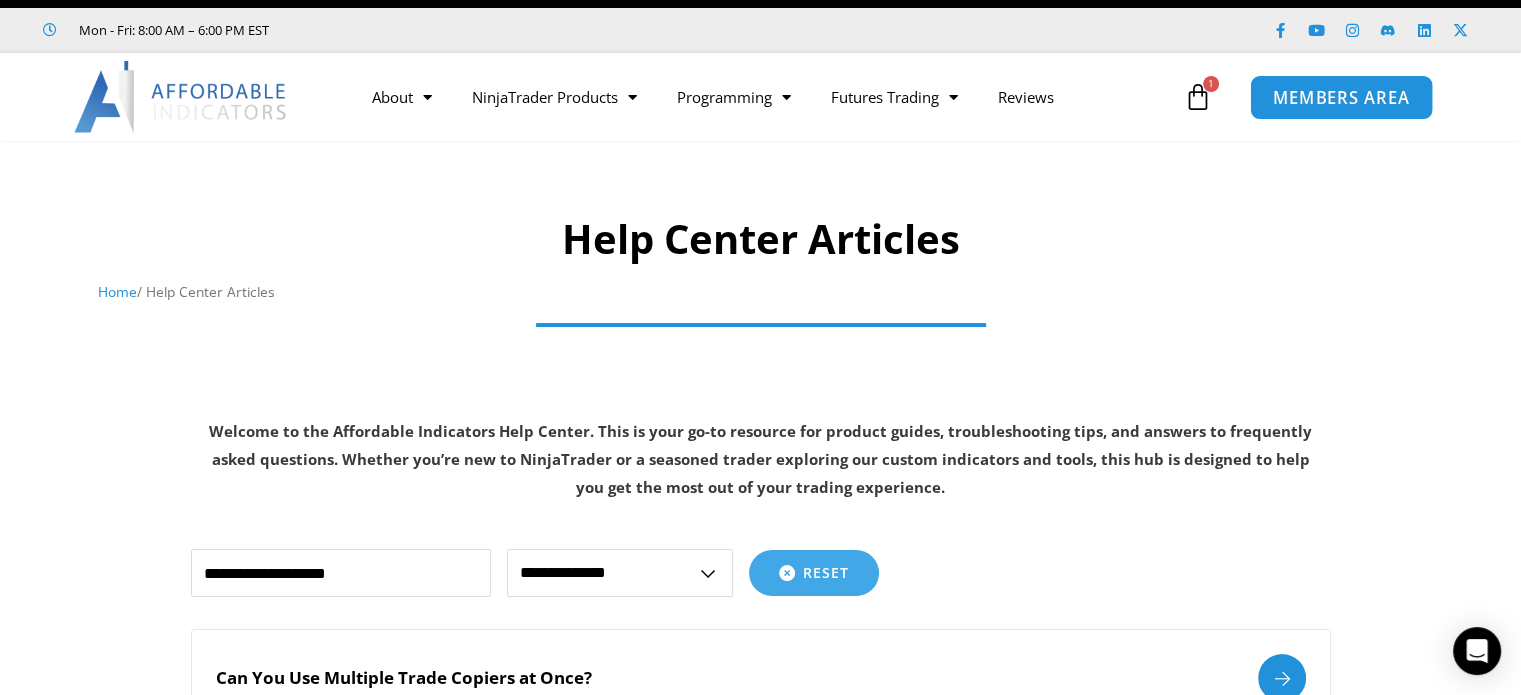 click on "MEMBERS AREA" at bounding box center [1341, 97] 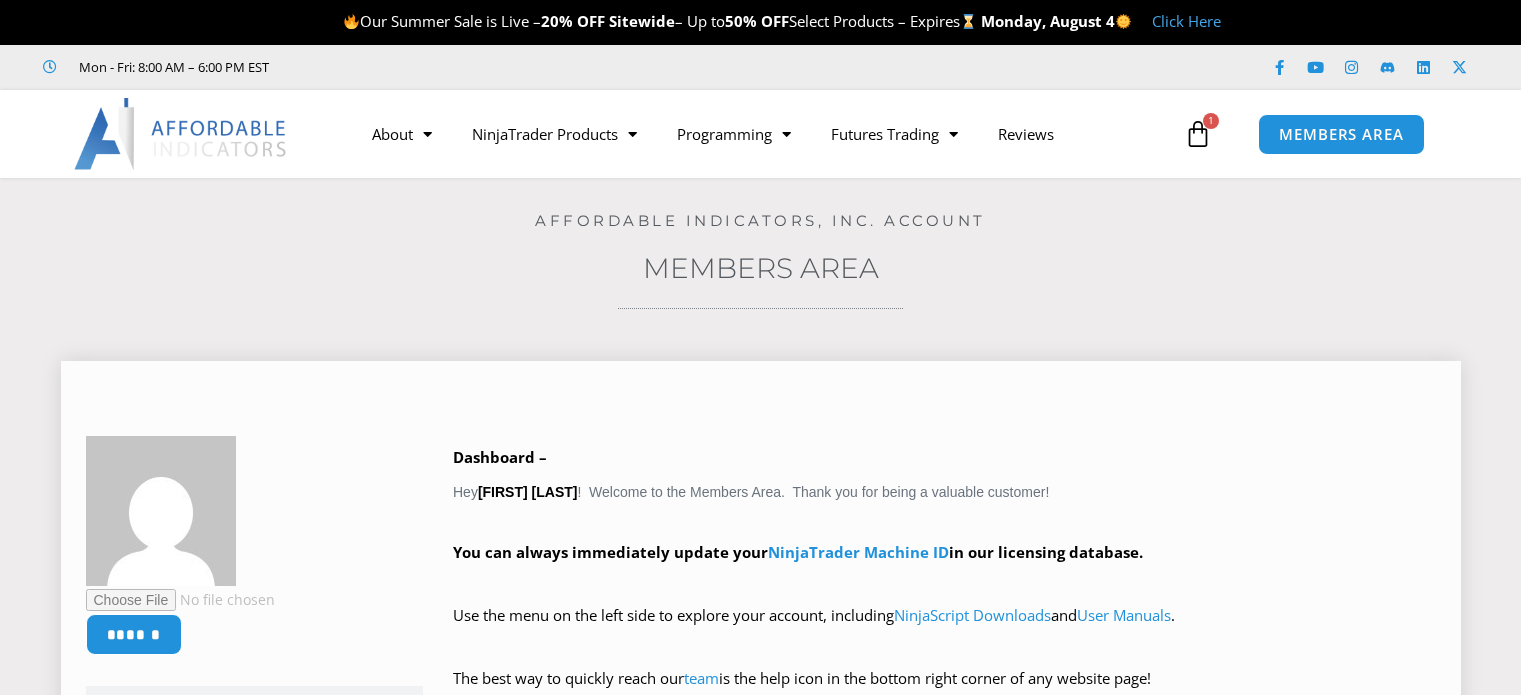 scroll, scrollTop: 0, scrollLeft: 0, axis: both 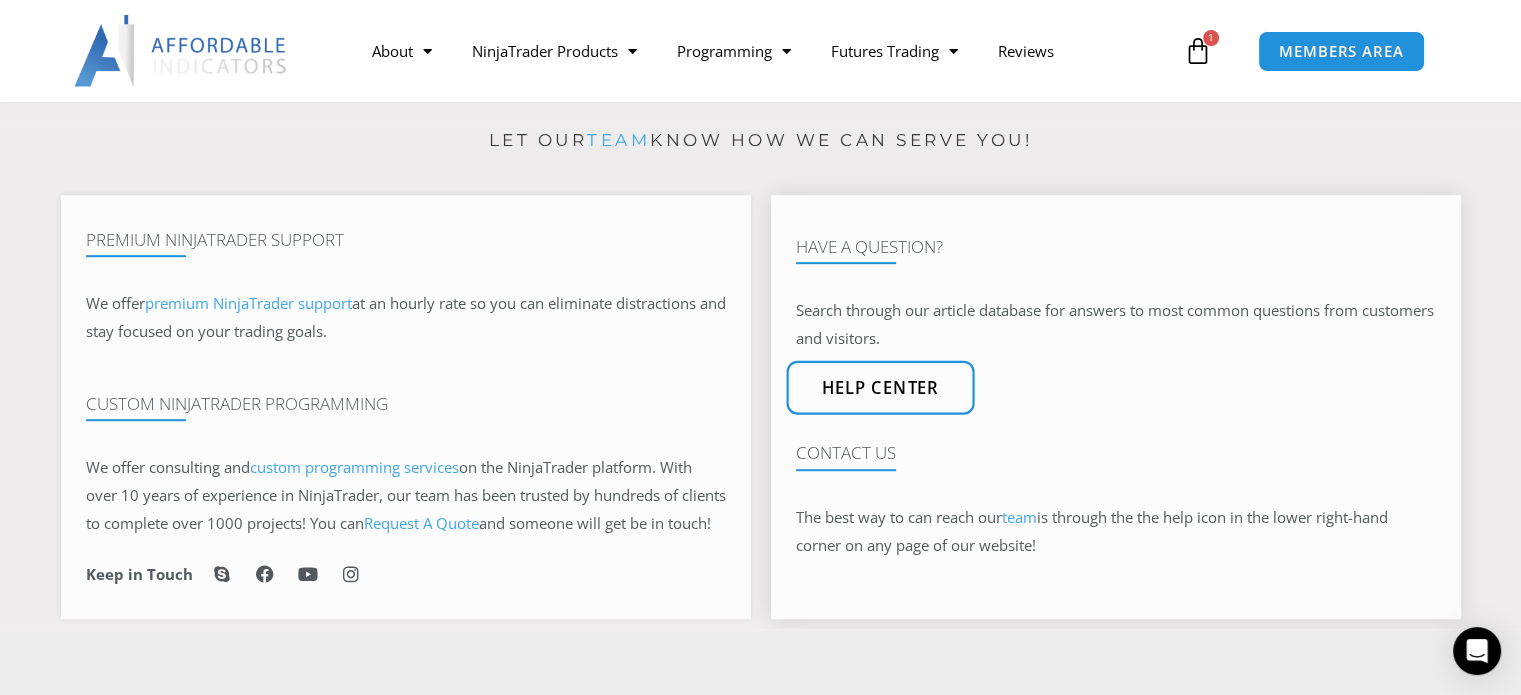 click on "Help center" at bounding box center (880, 388) 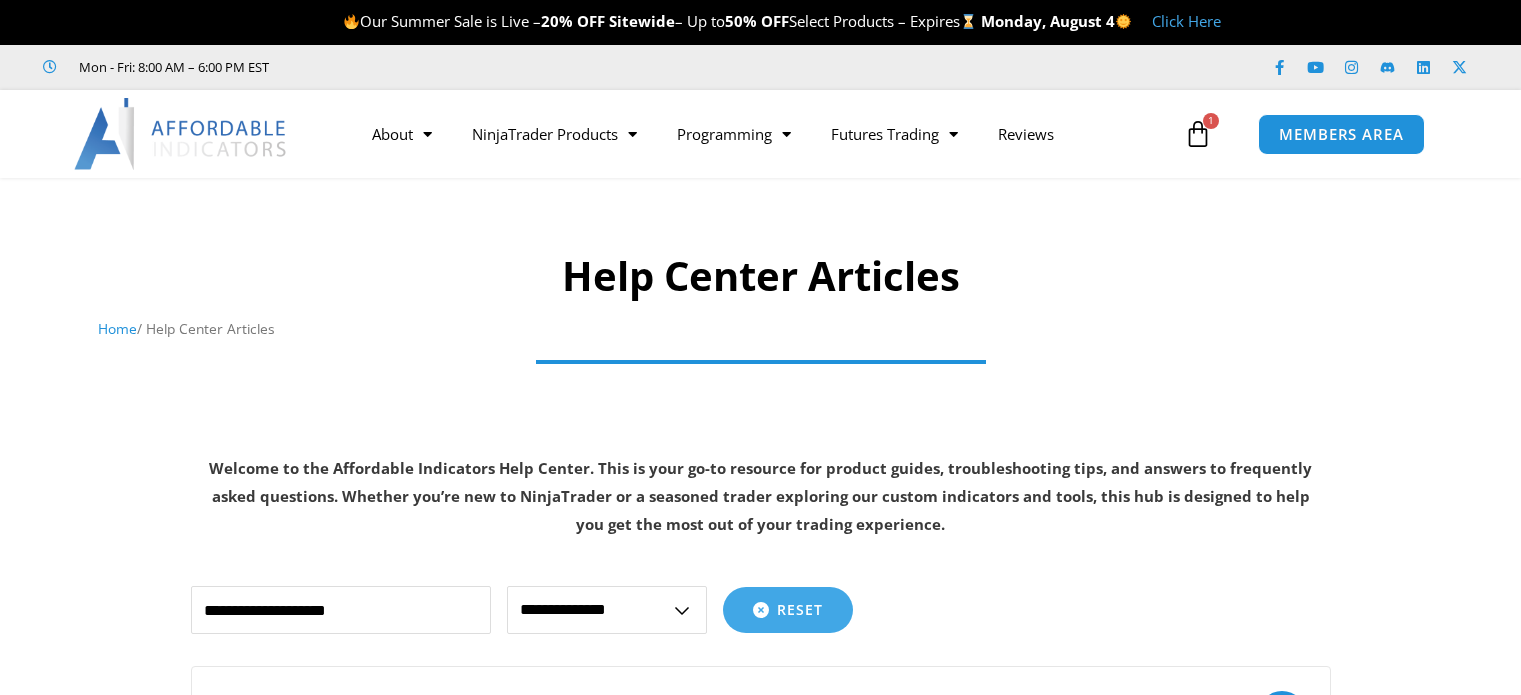 scroll, scrollTop: 0, scrollLeft: 0, axis: both 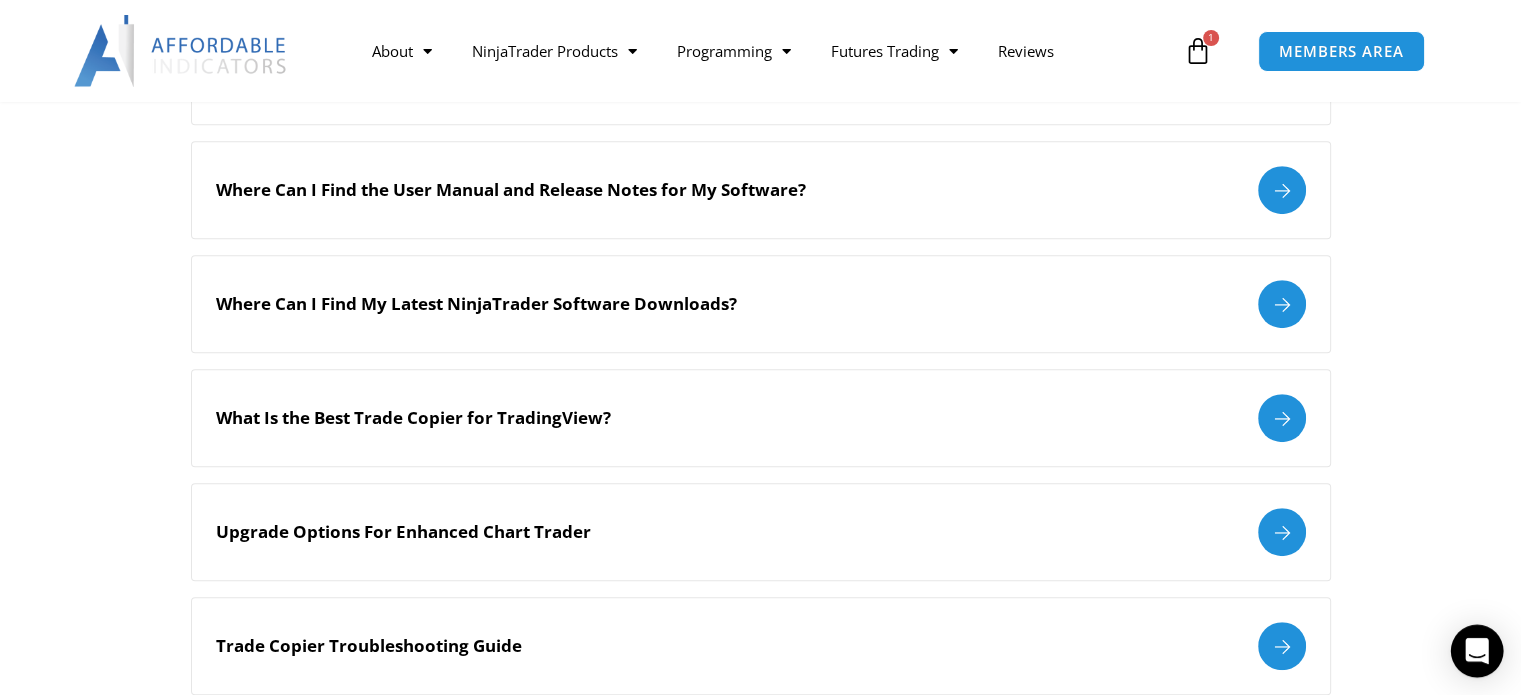 click at bounding box center (1477, 651) 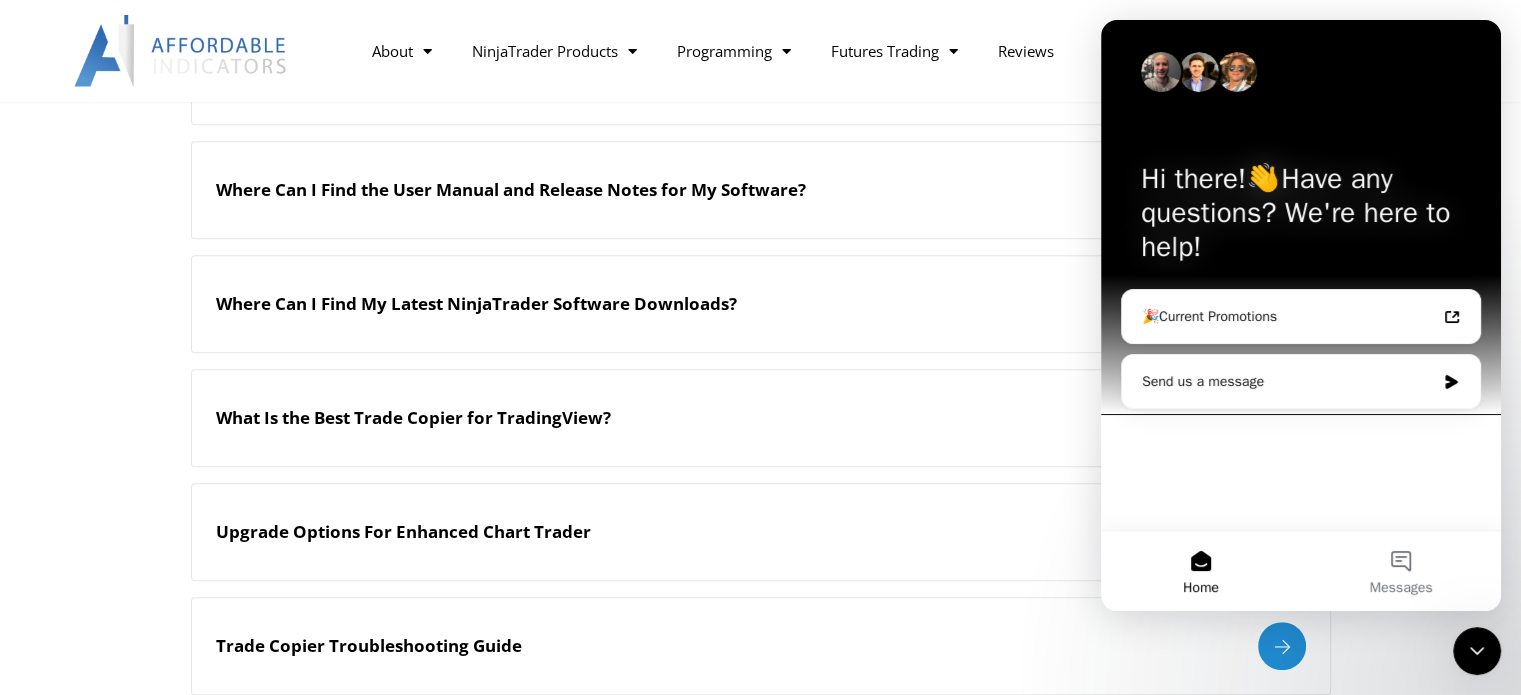 scroll, scrollTop: 0, scrollLeft: 0, axis: both 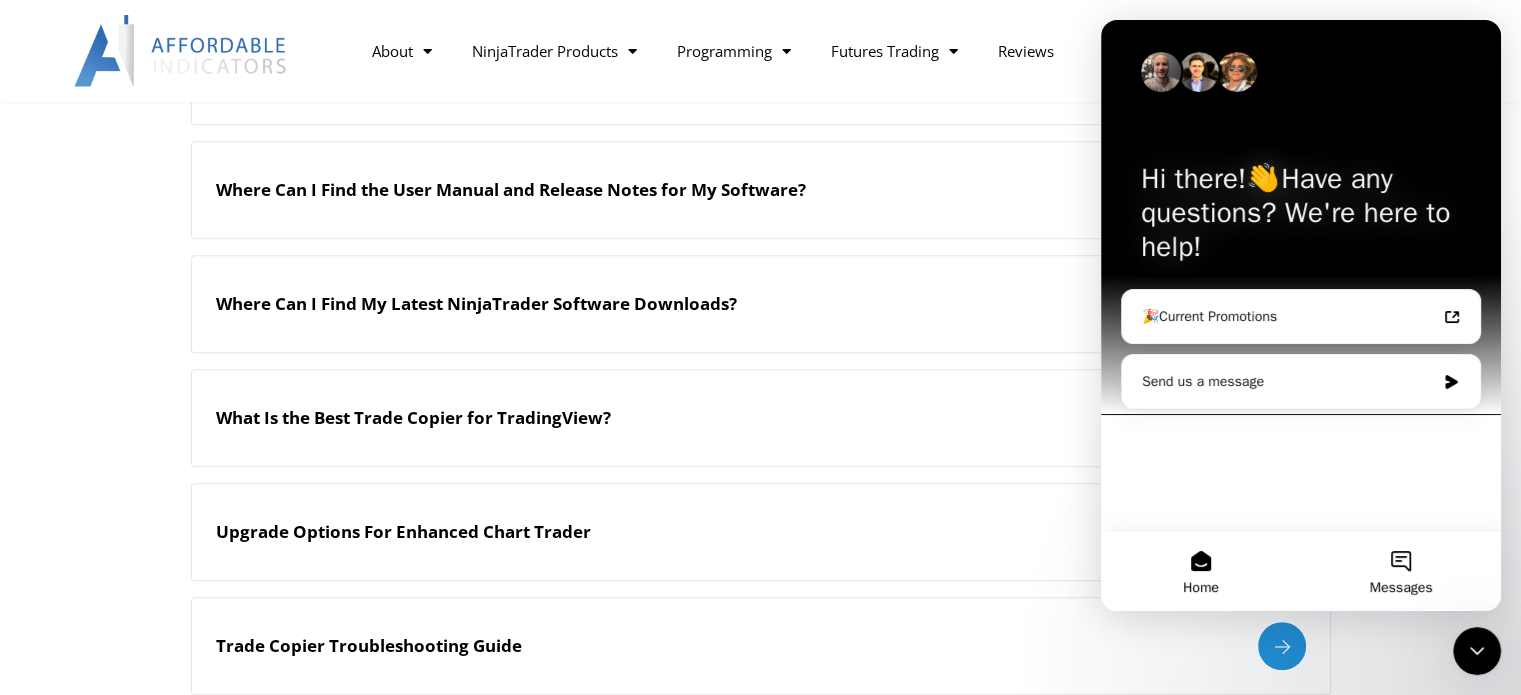 click on "Messages" at bounding box center [1401, 571] 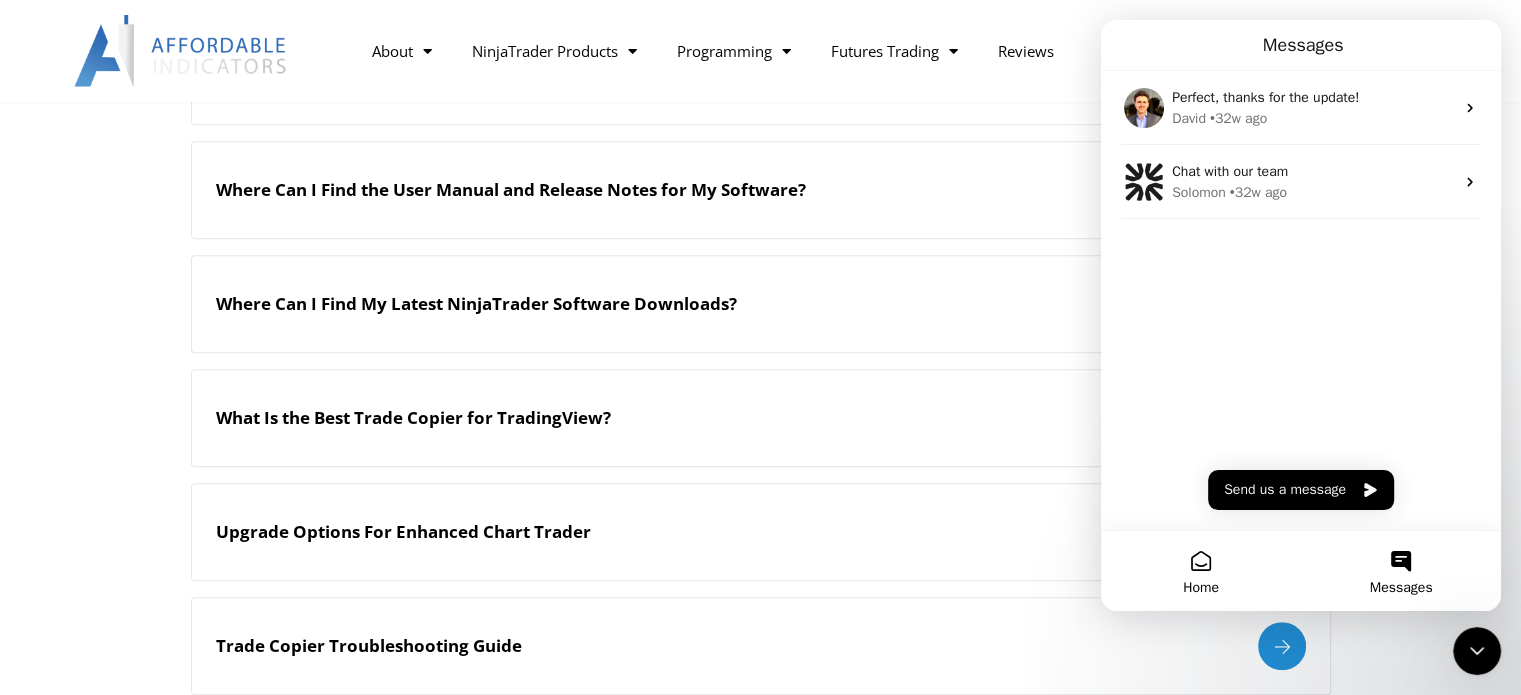 click on "Home" at bounding box center [1201, 571] 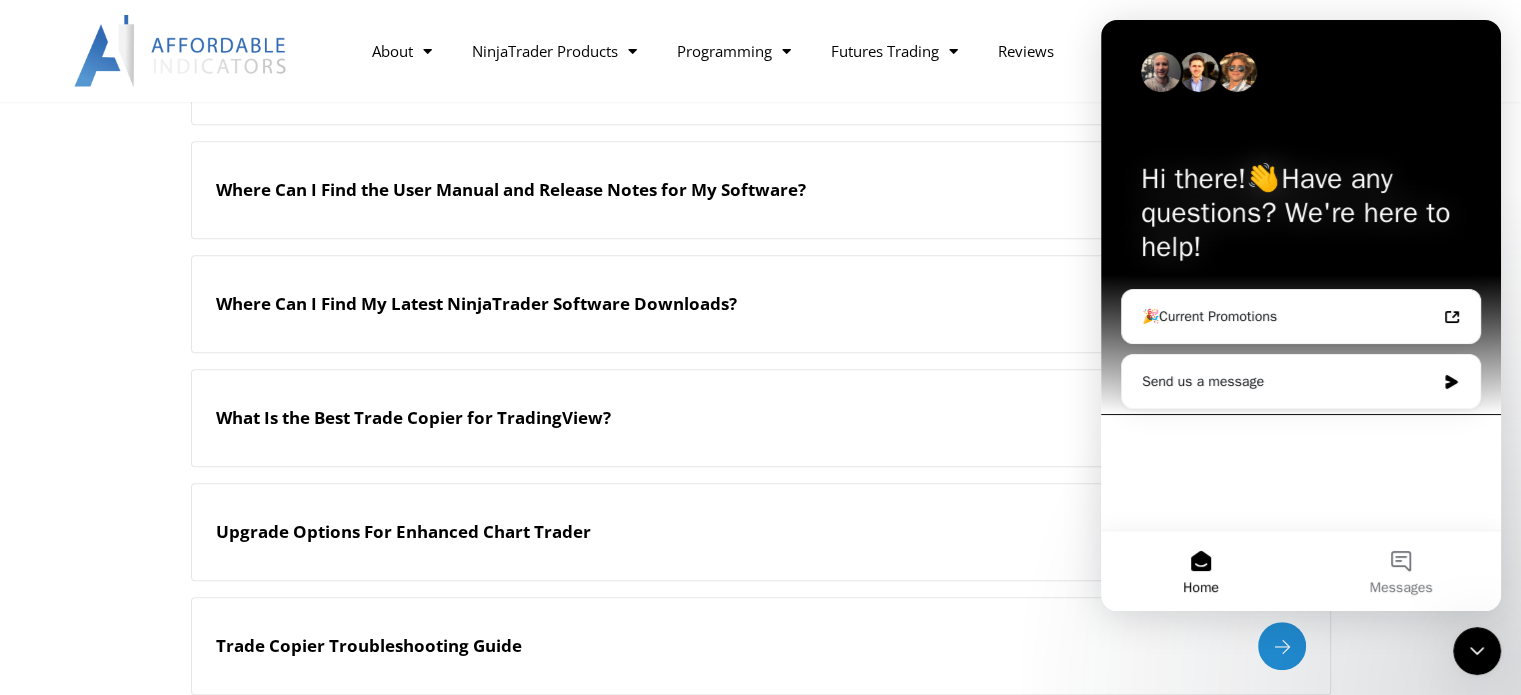 click 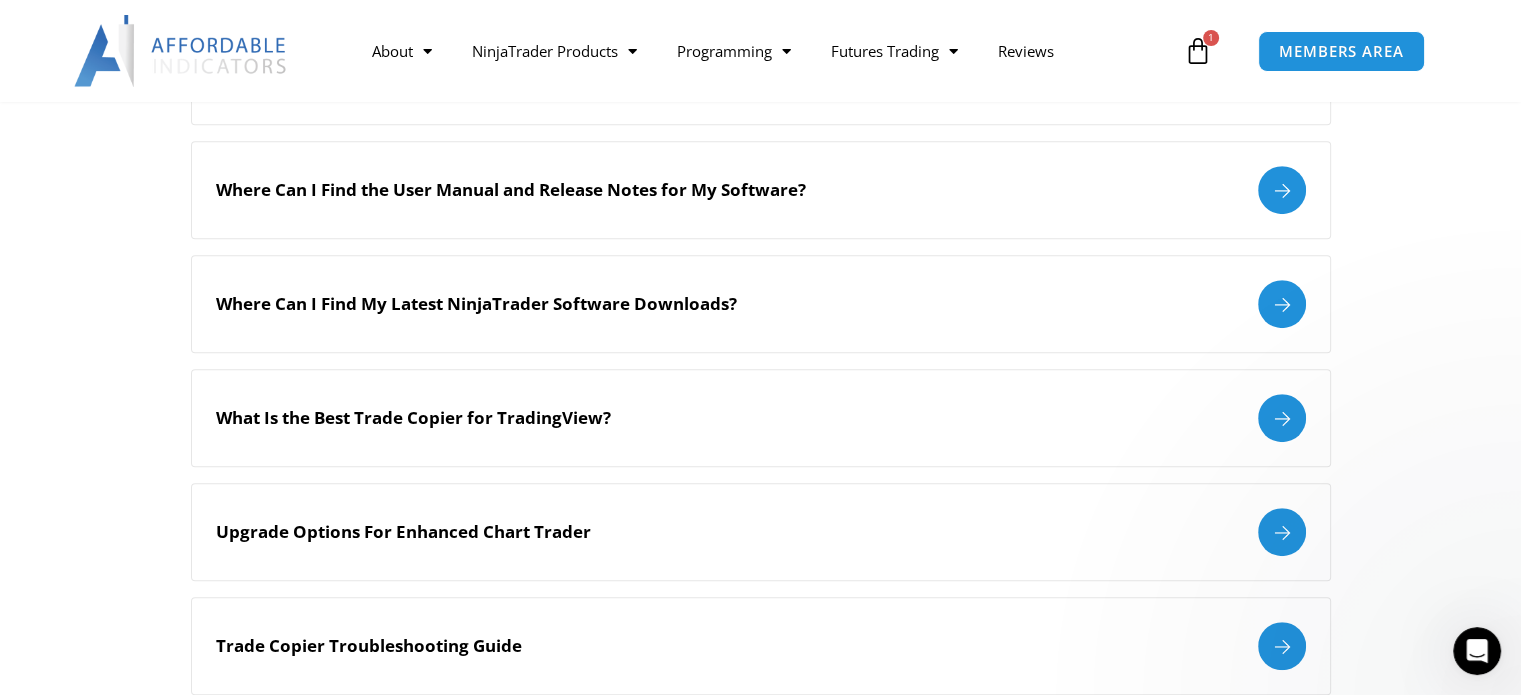 scroll, scrollTop: 0, scrollLeft: 0, axis: both 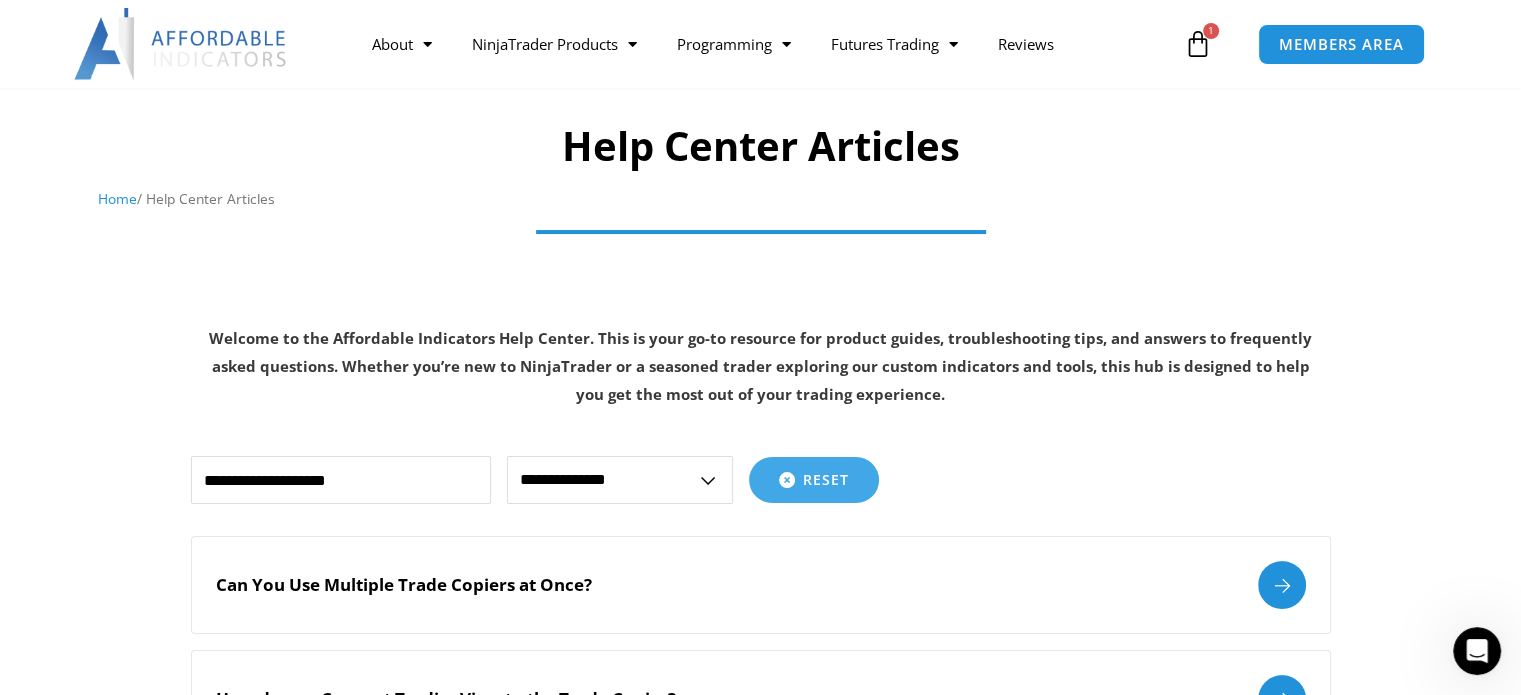 click 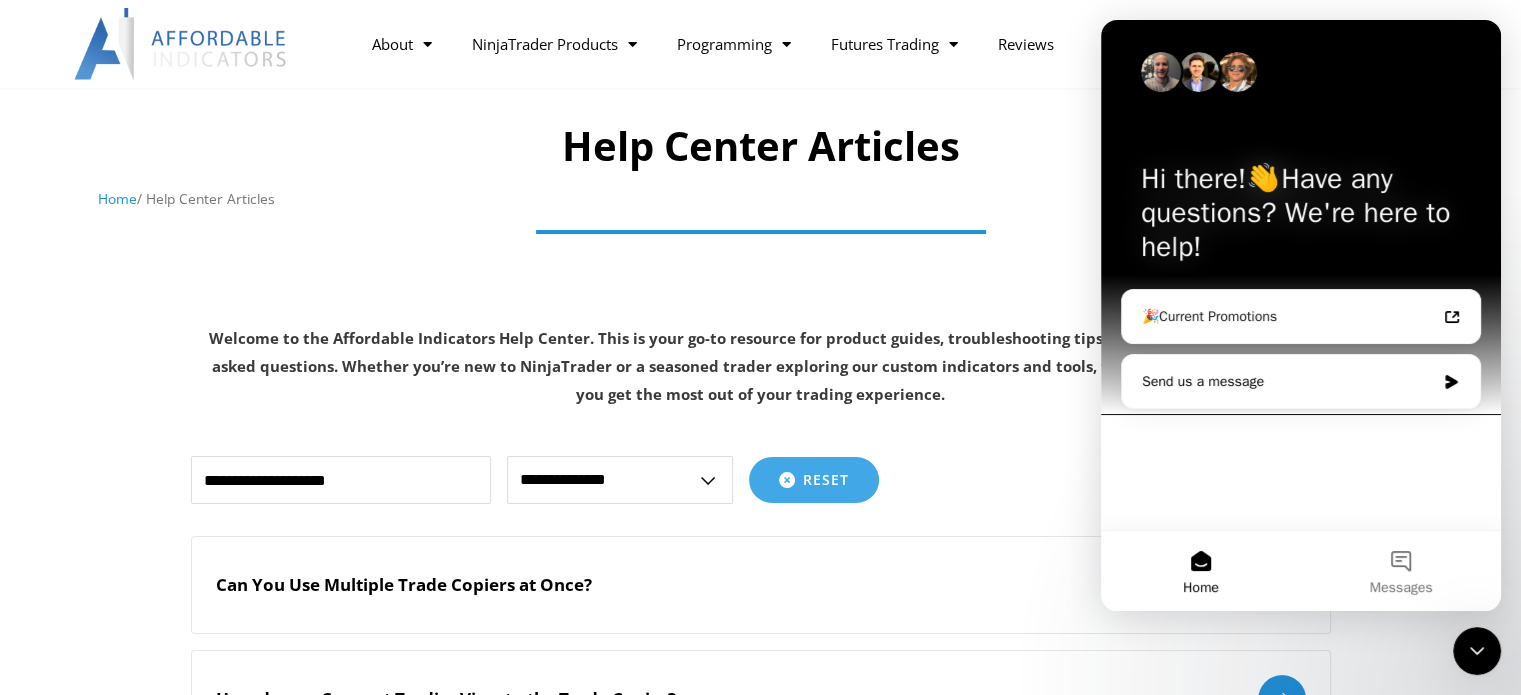 click on "Send us a message" at bounding box center (1301, 381) 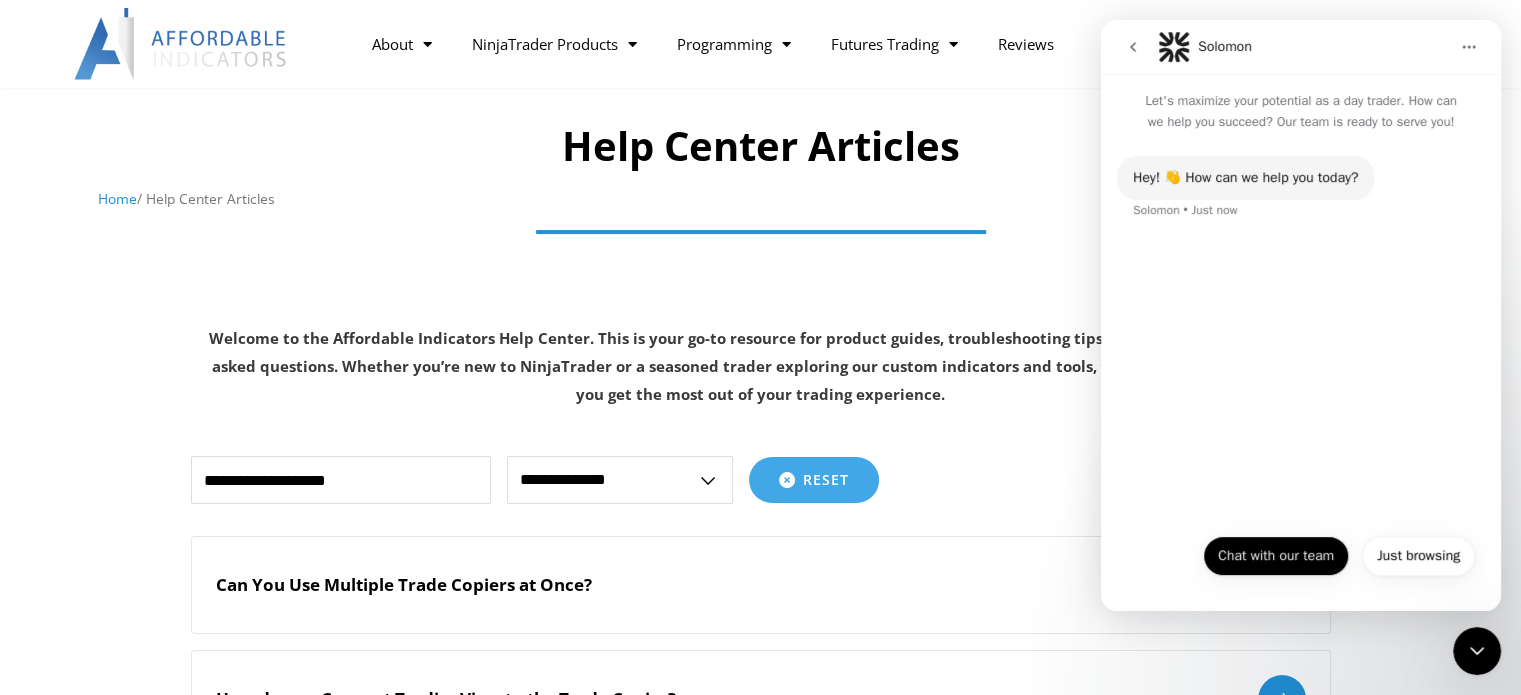 click on "Chat with our team" at bounding box center [1276, 556] 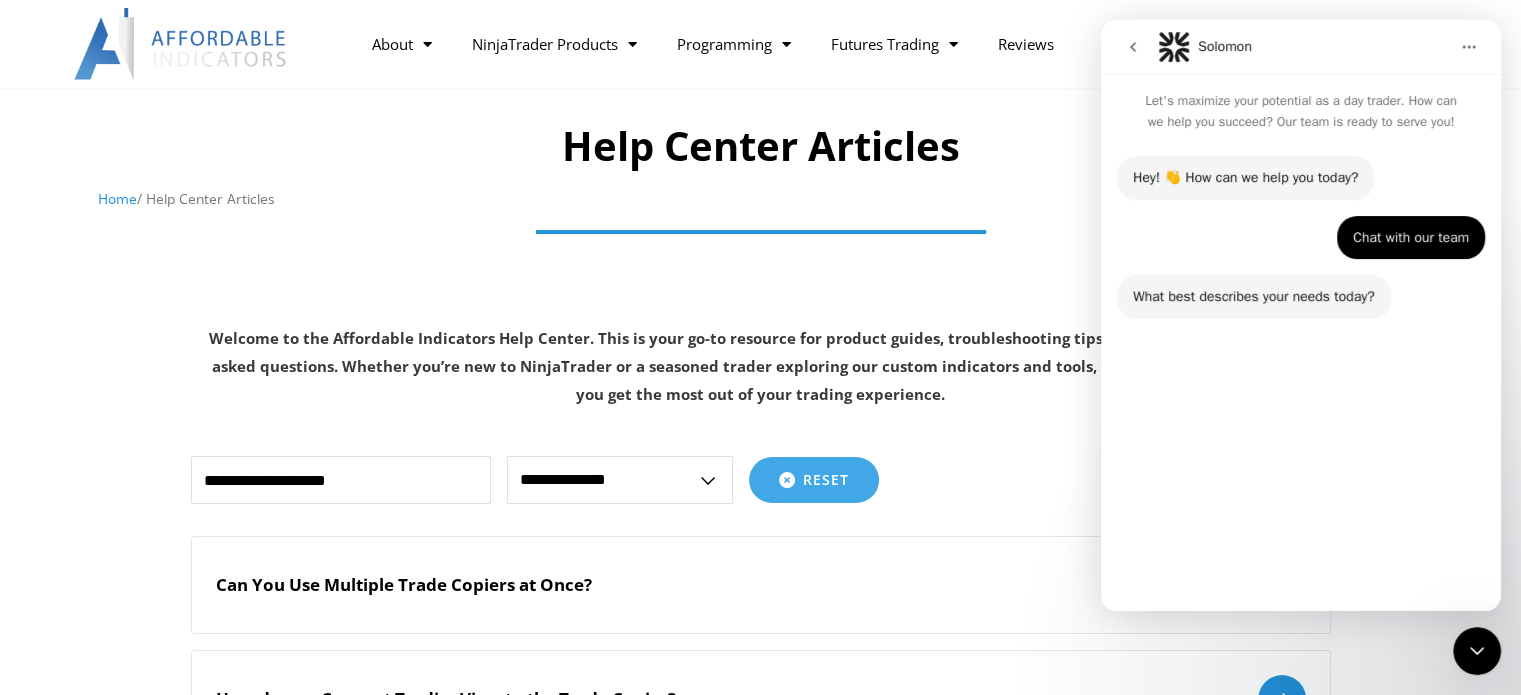 click on "Technical Support" at bounding box center (1253, 508) 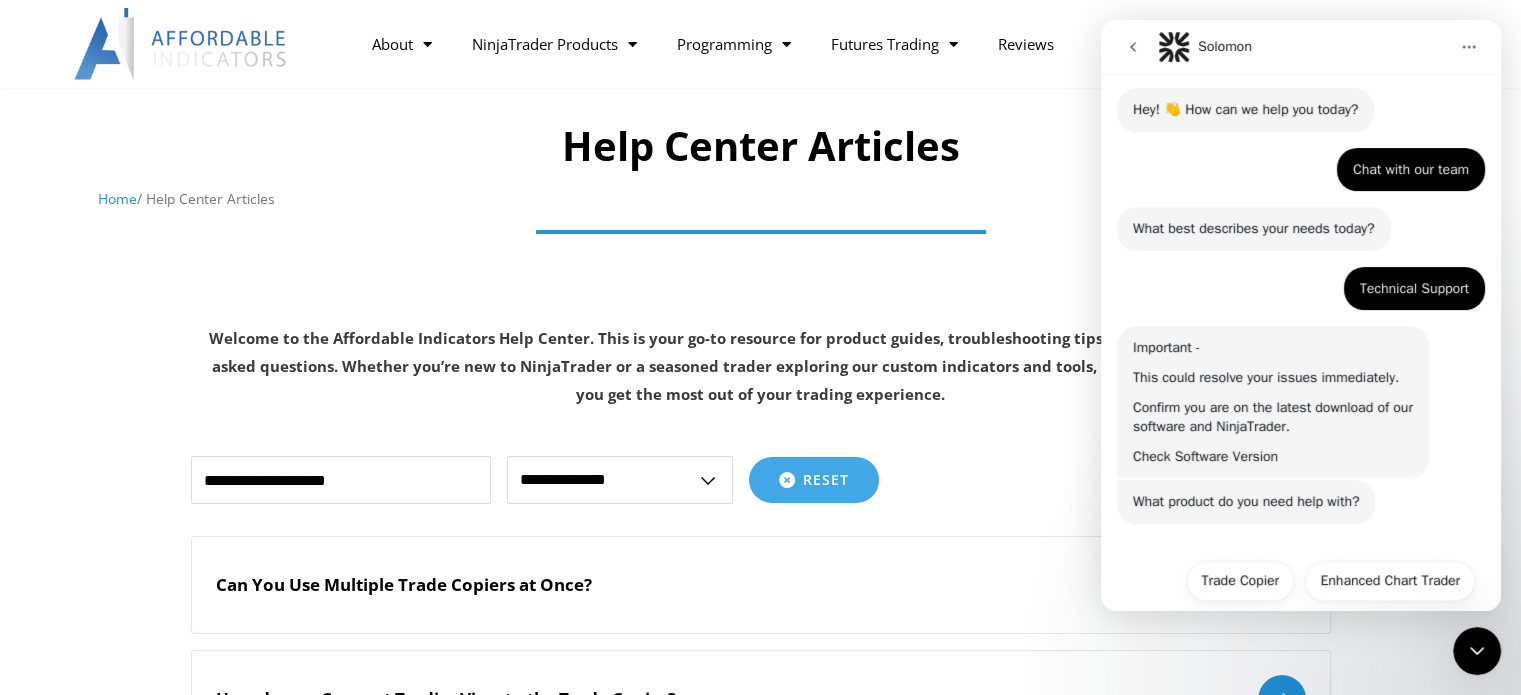 scroll, scrollTop: 140, scrollLeft: 0, axis: vertical 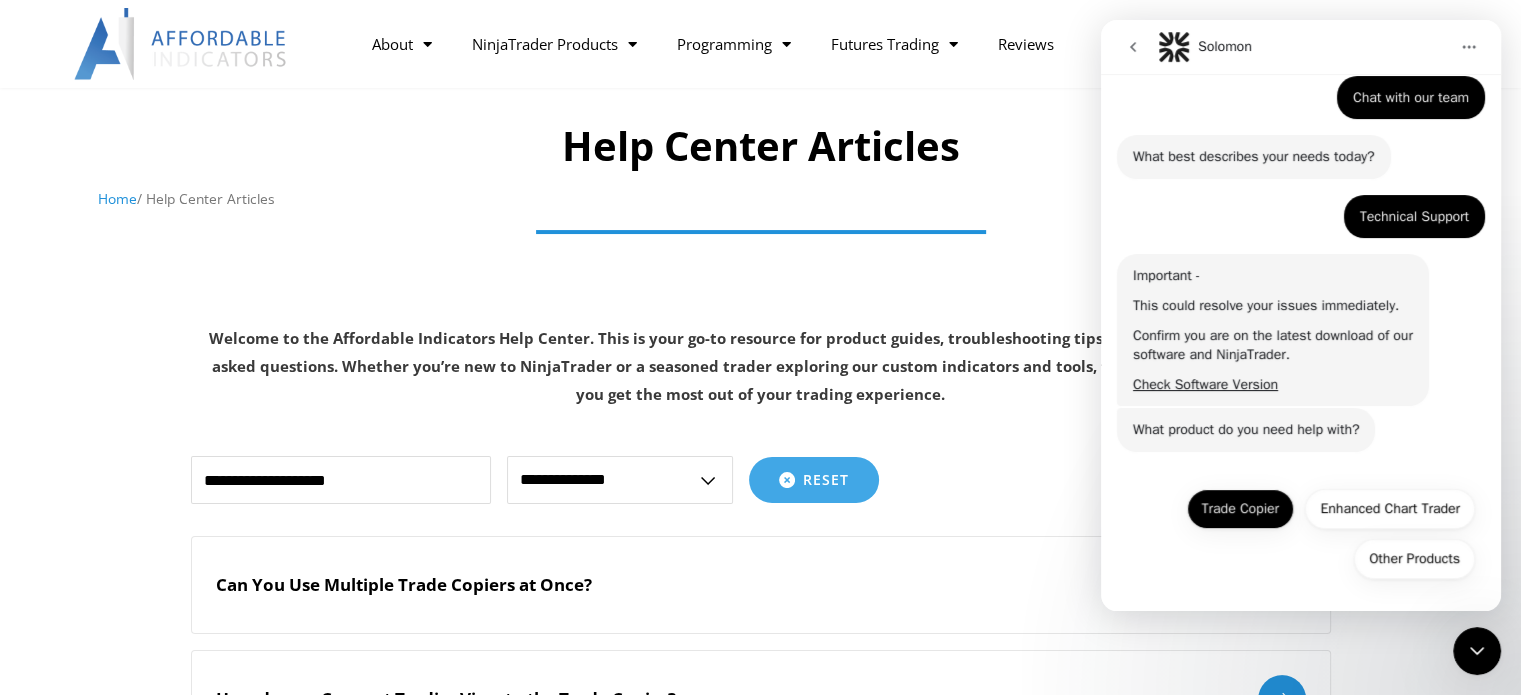 click on "Trade Copier" at bounding box center (1240, 509) 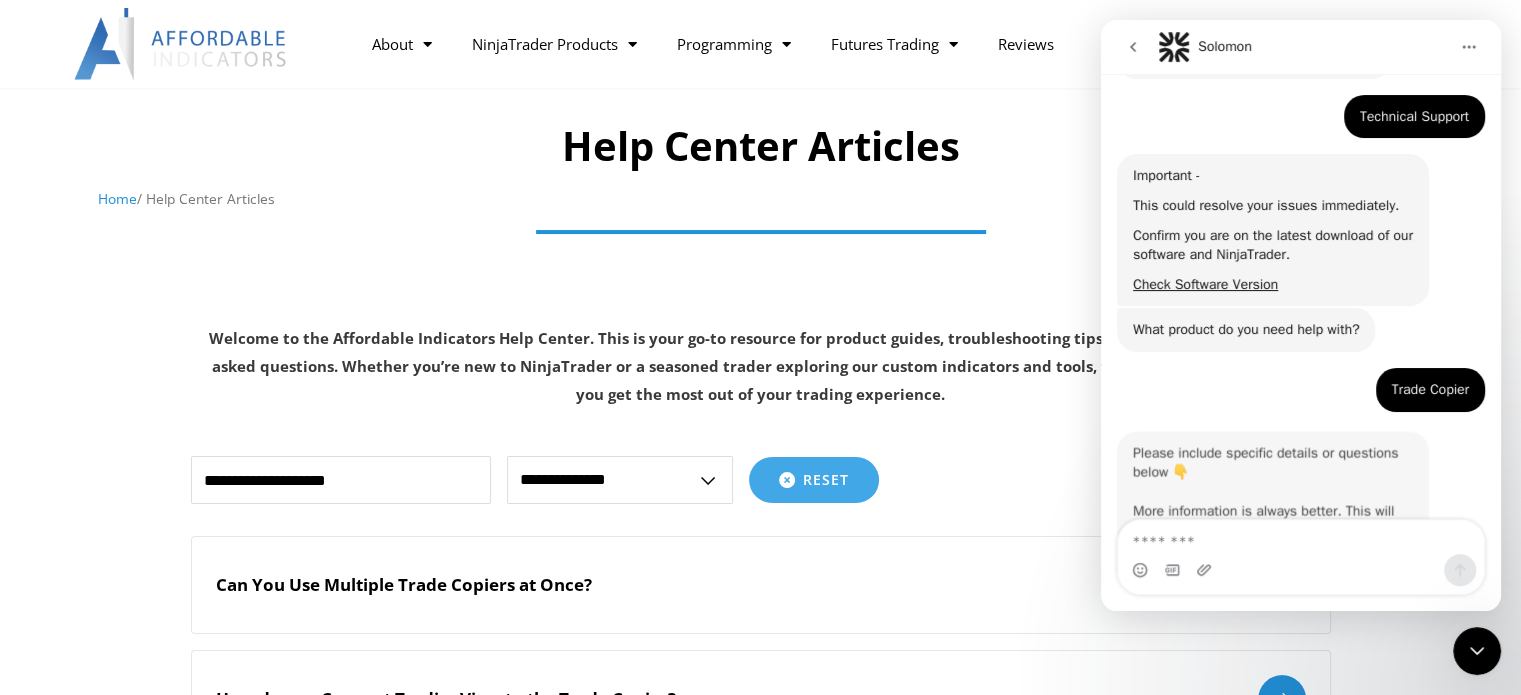 scroll, scrollTop: 311, scrollLeft: 0, axis: vertical 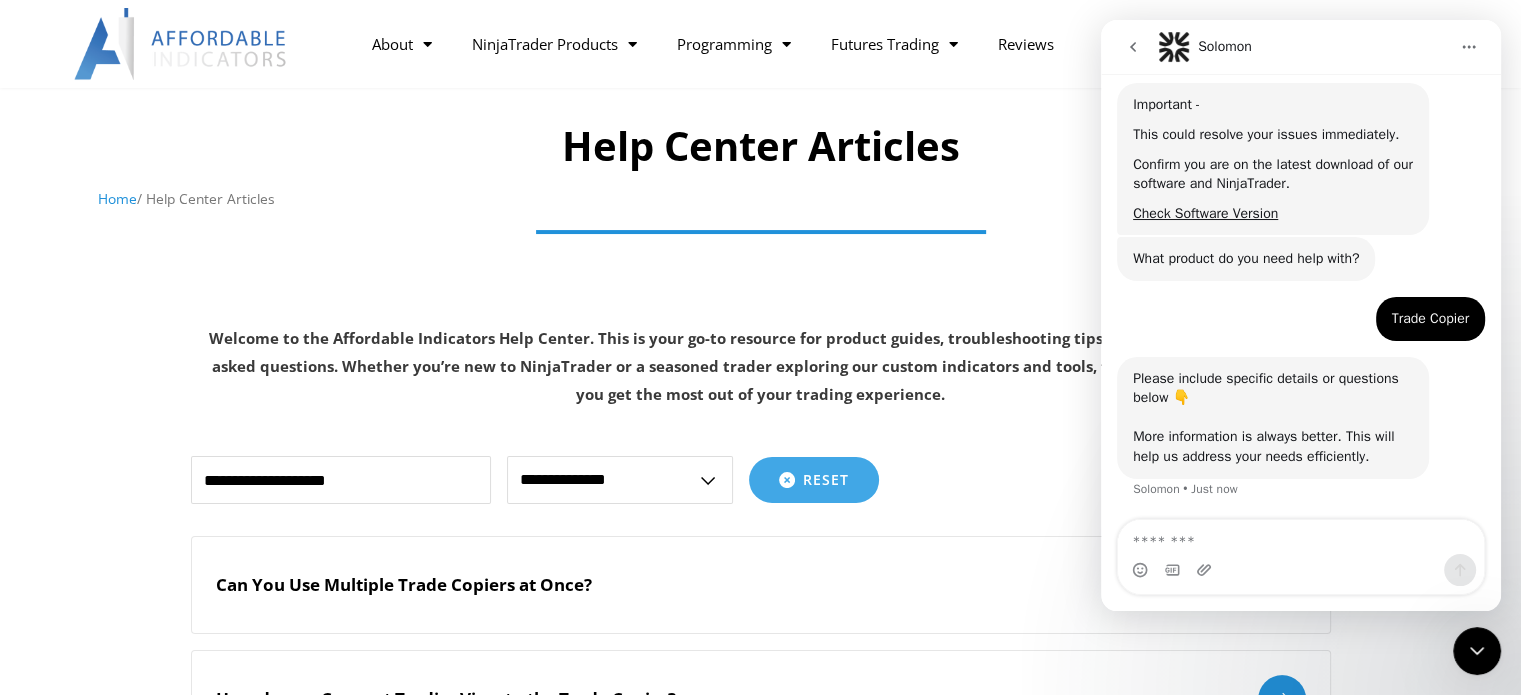 click at bounding box center (1301, 537) 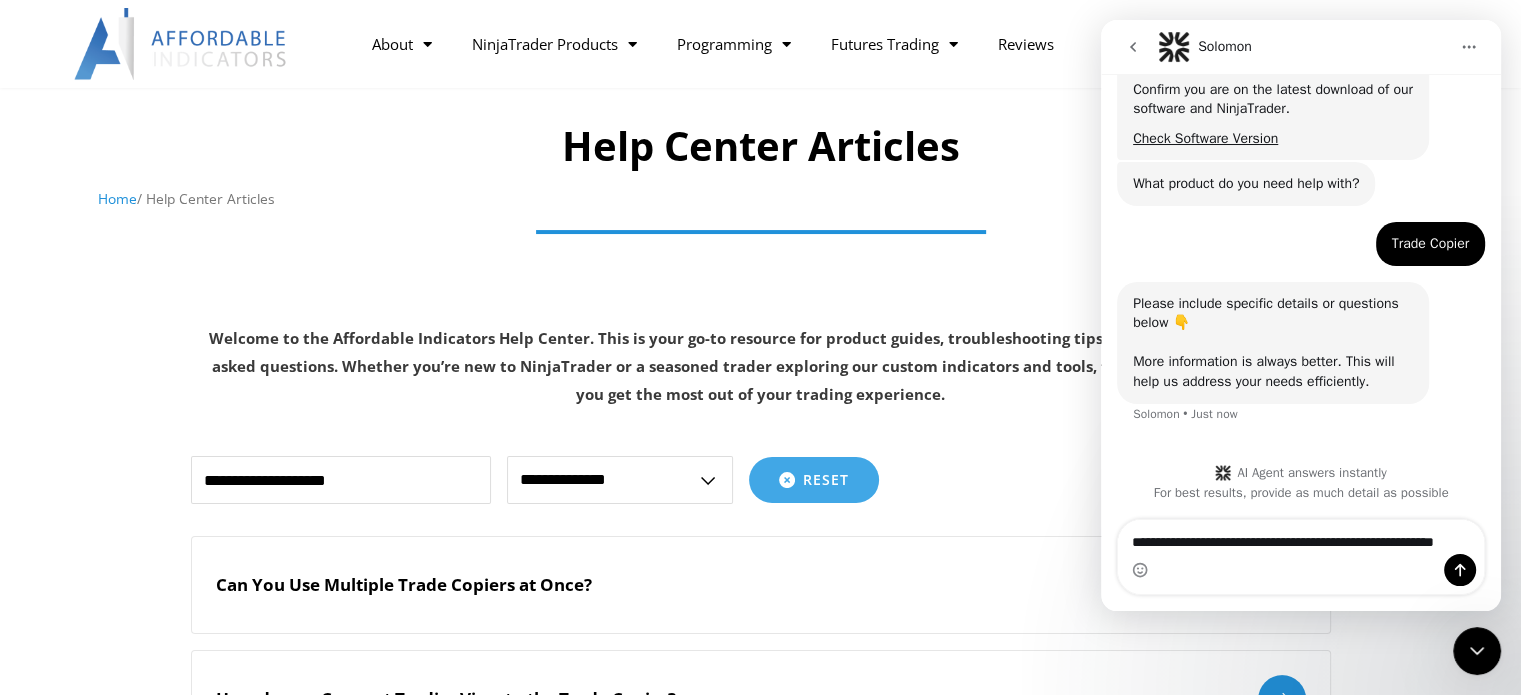 scroll, scrollTop: 406, scrollLeft: 0, axis: vertical 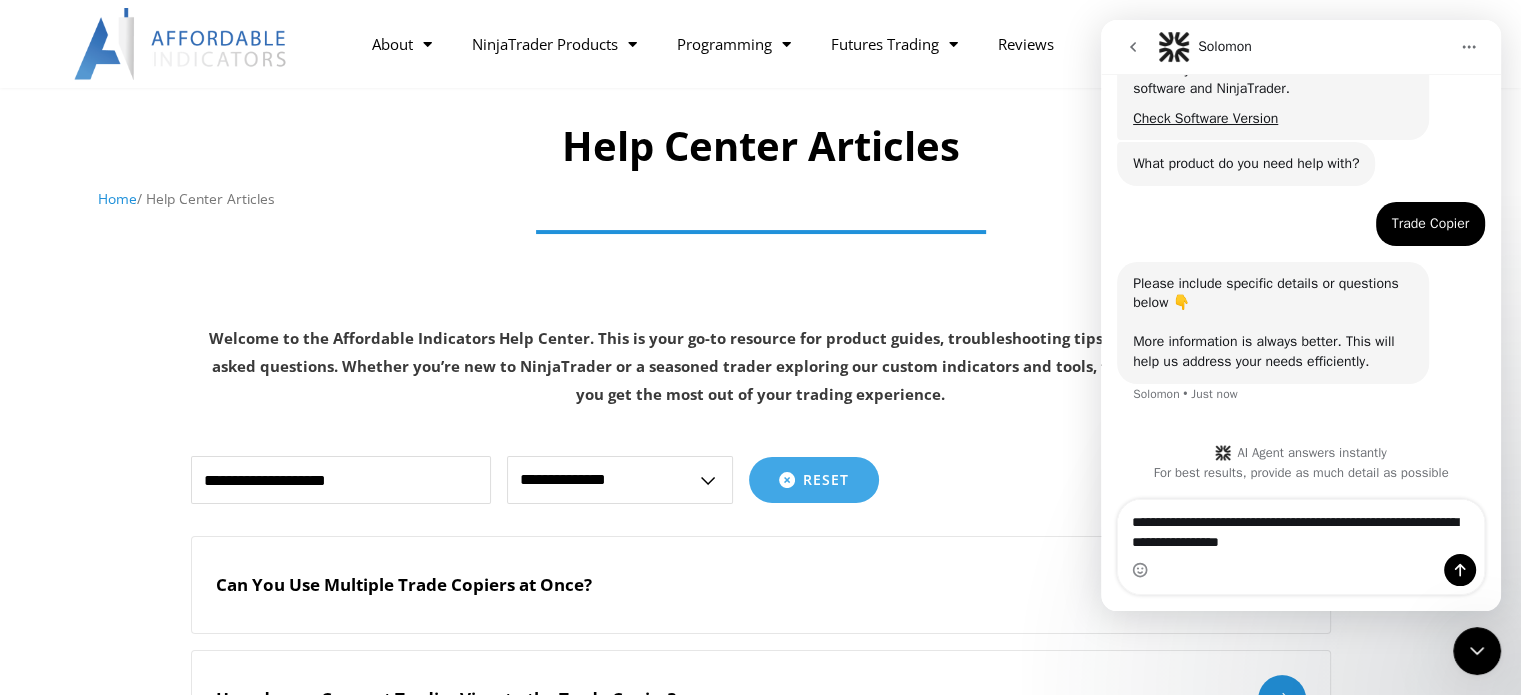 type on "**********" 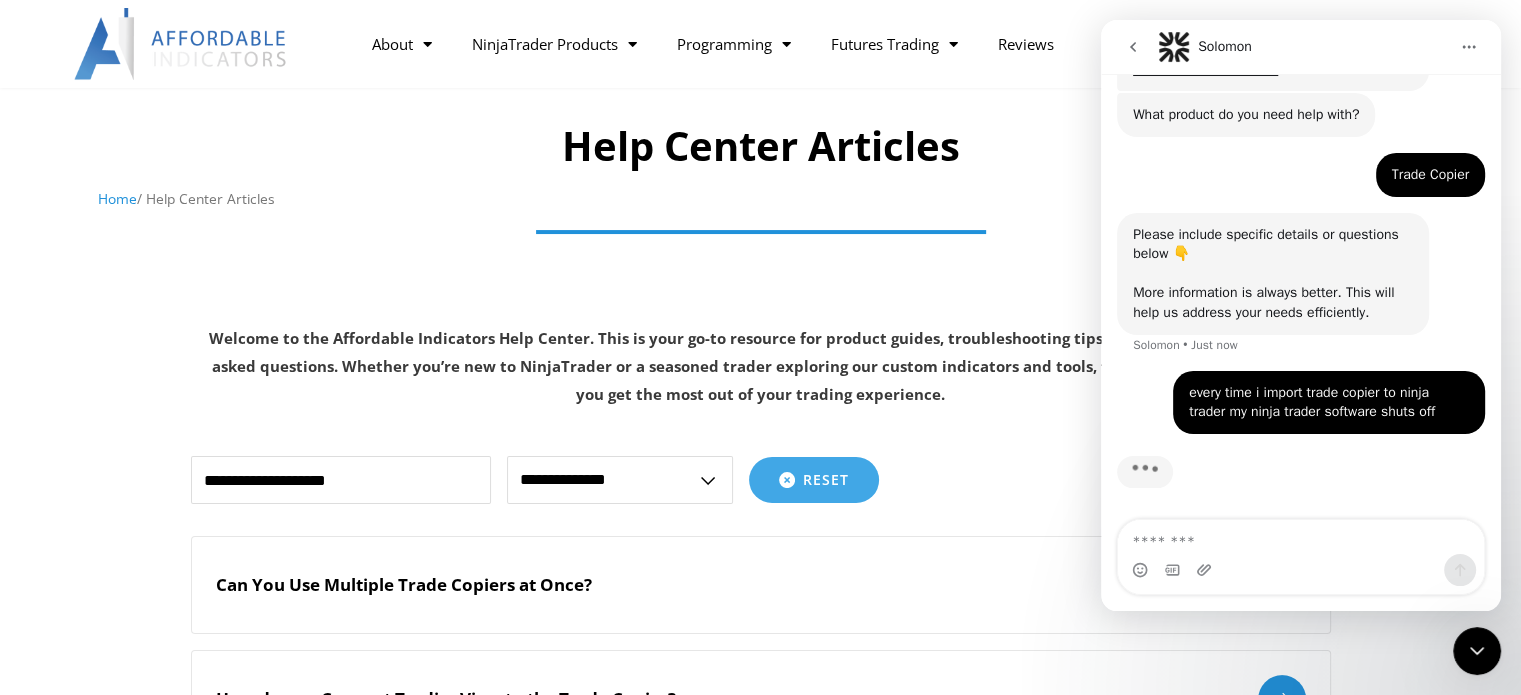 scroll, scrollTop: 465, scrollLeft: 0, axis: vertical 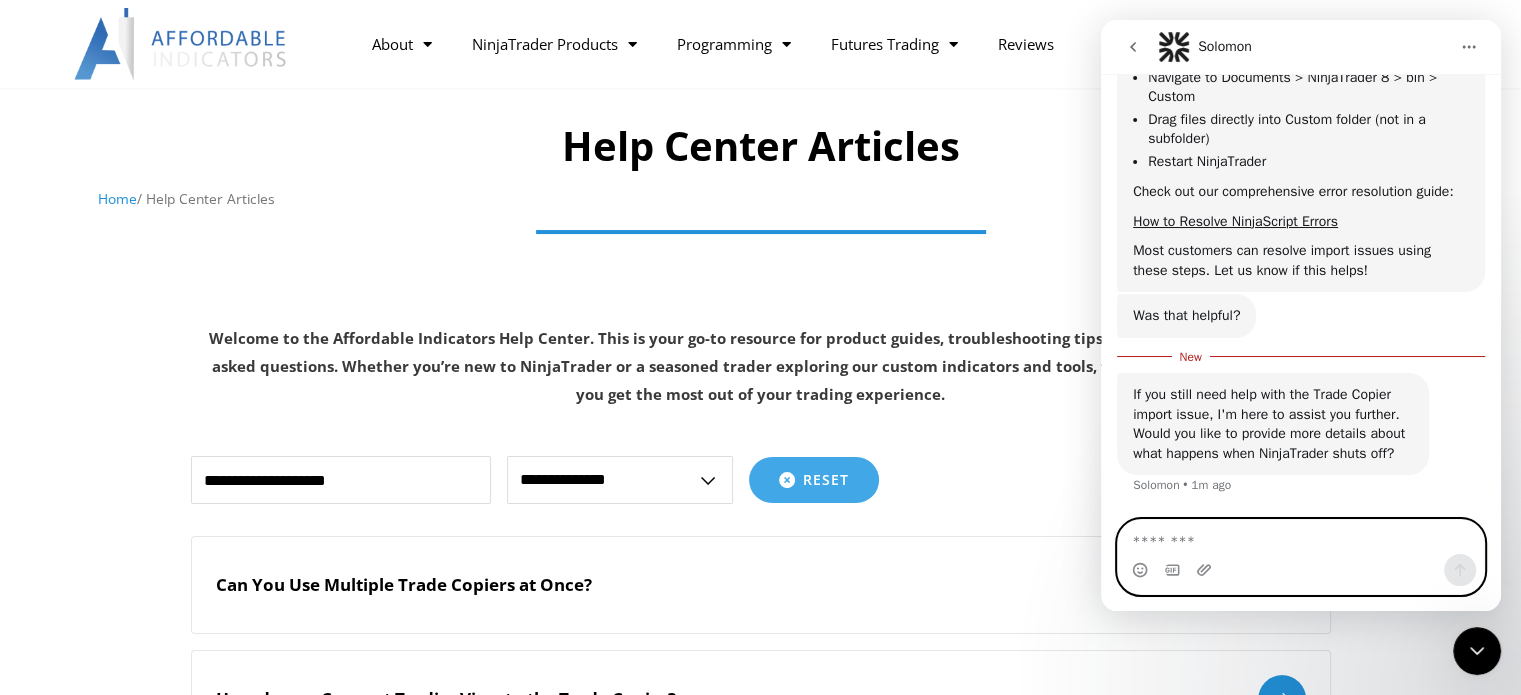 click at bounding box center (1301, 537) 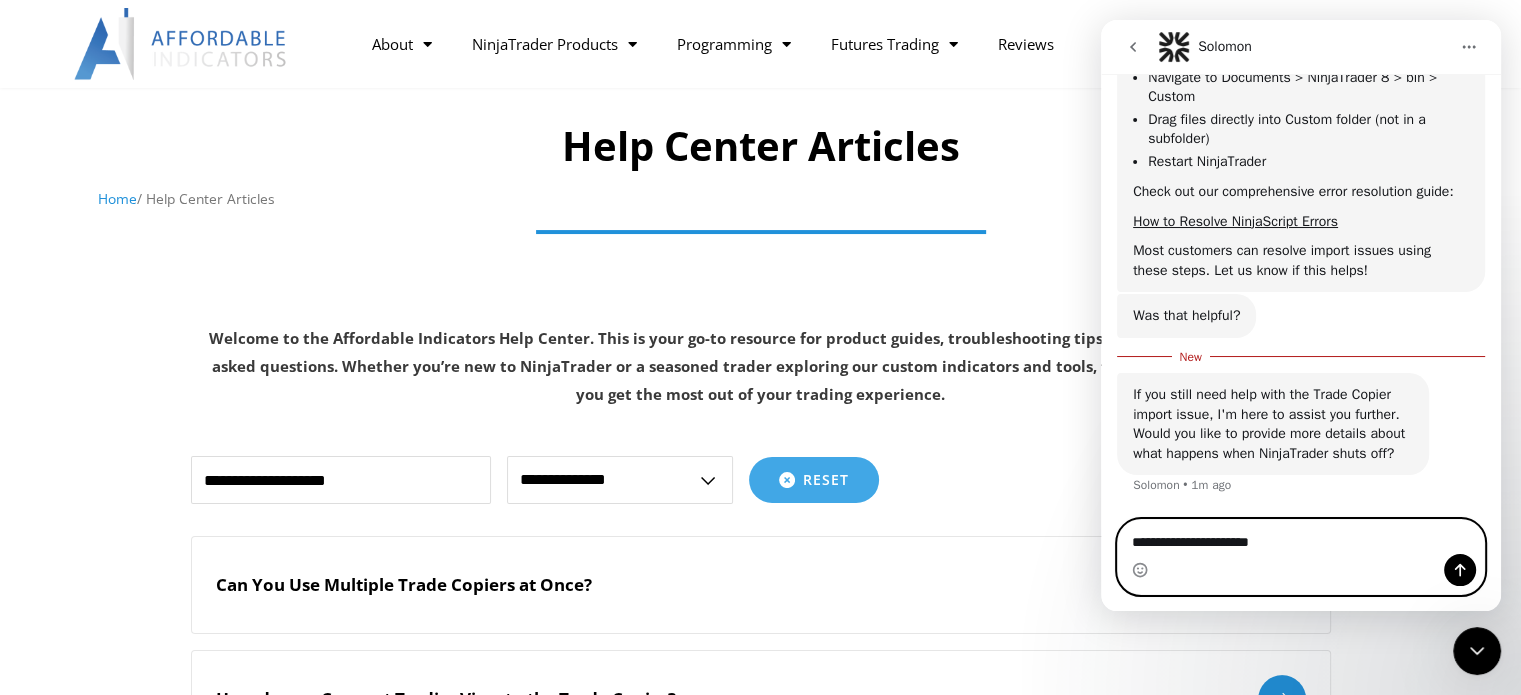 type on "**********" 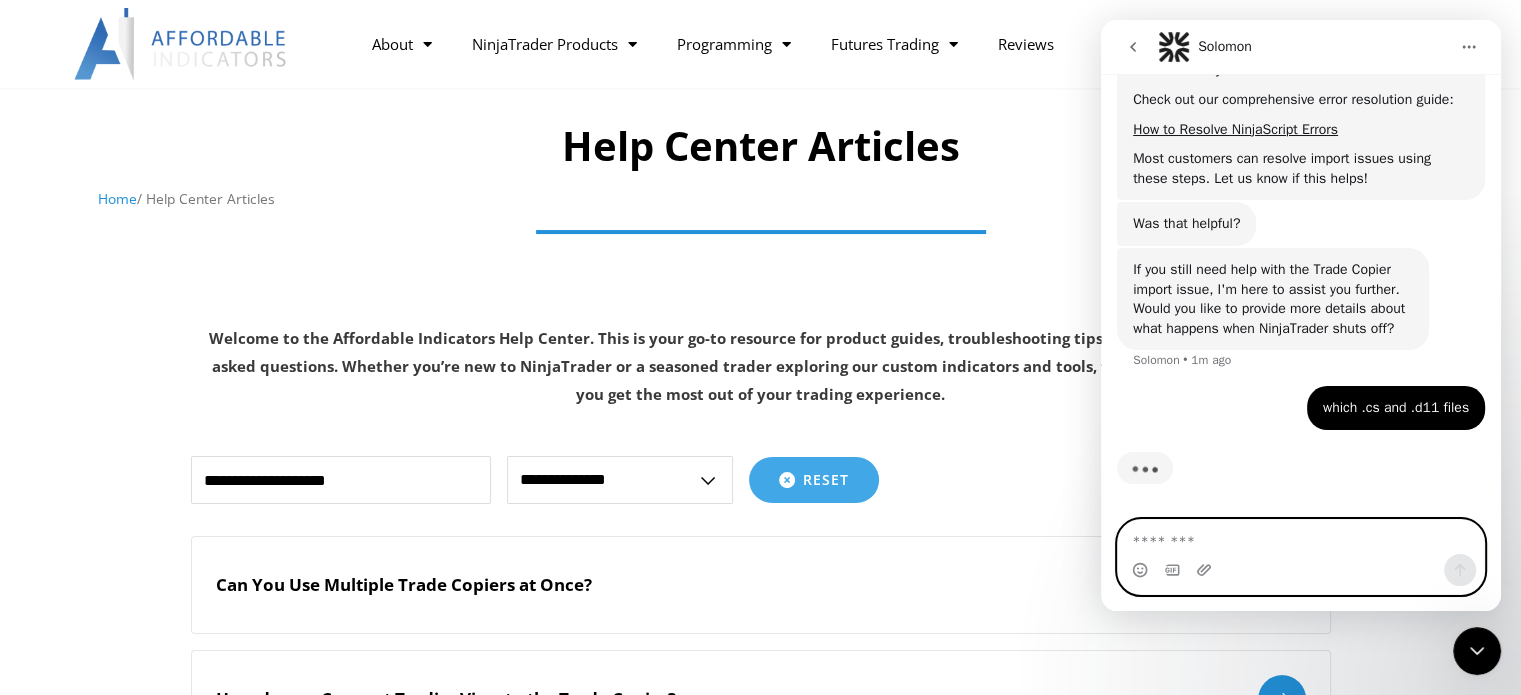 scroll, scrollTop: 1229, scrollLeft: 0, axis: vertical 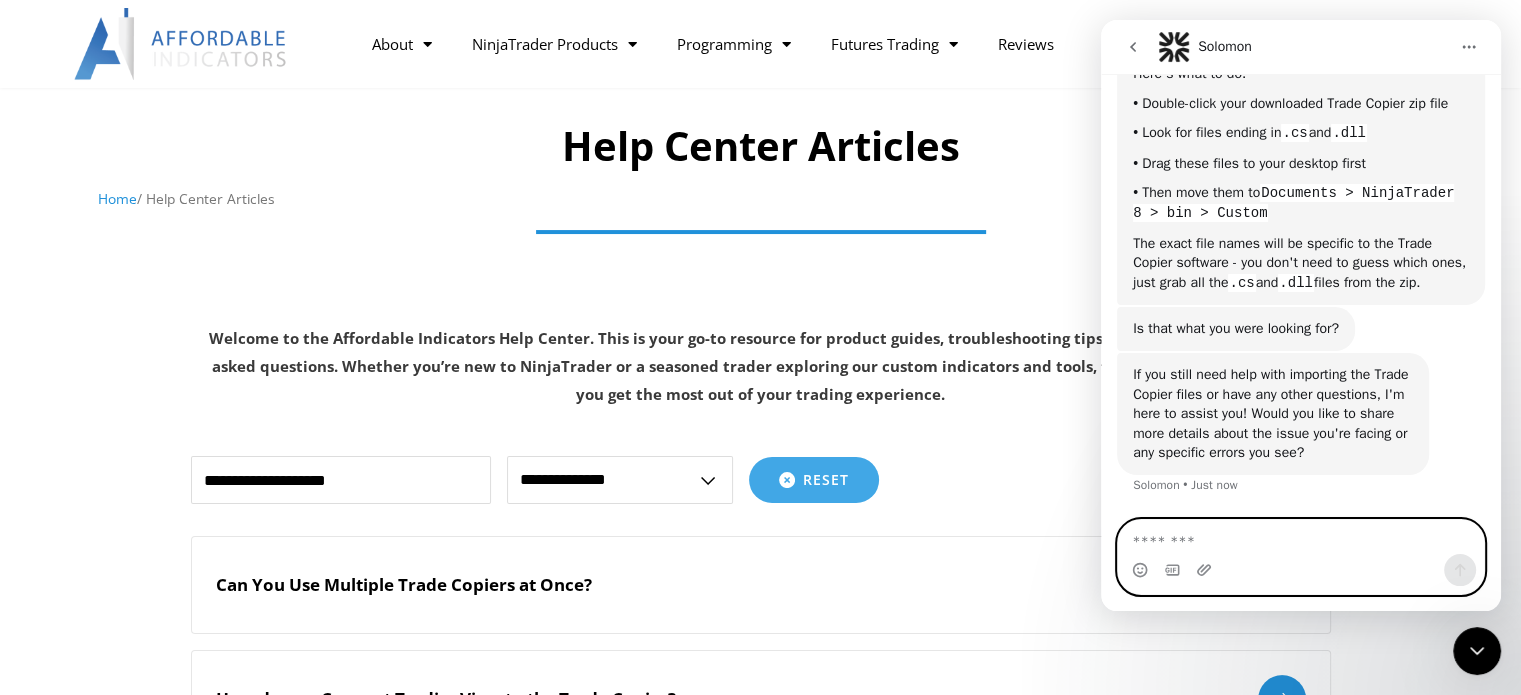 click at bounding box center (1301, 537) 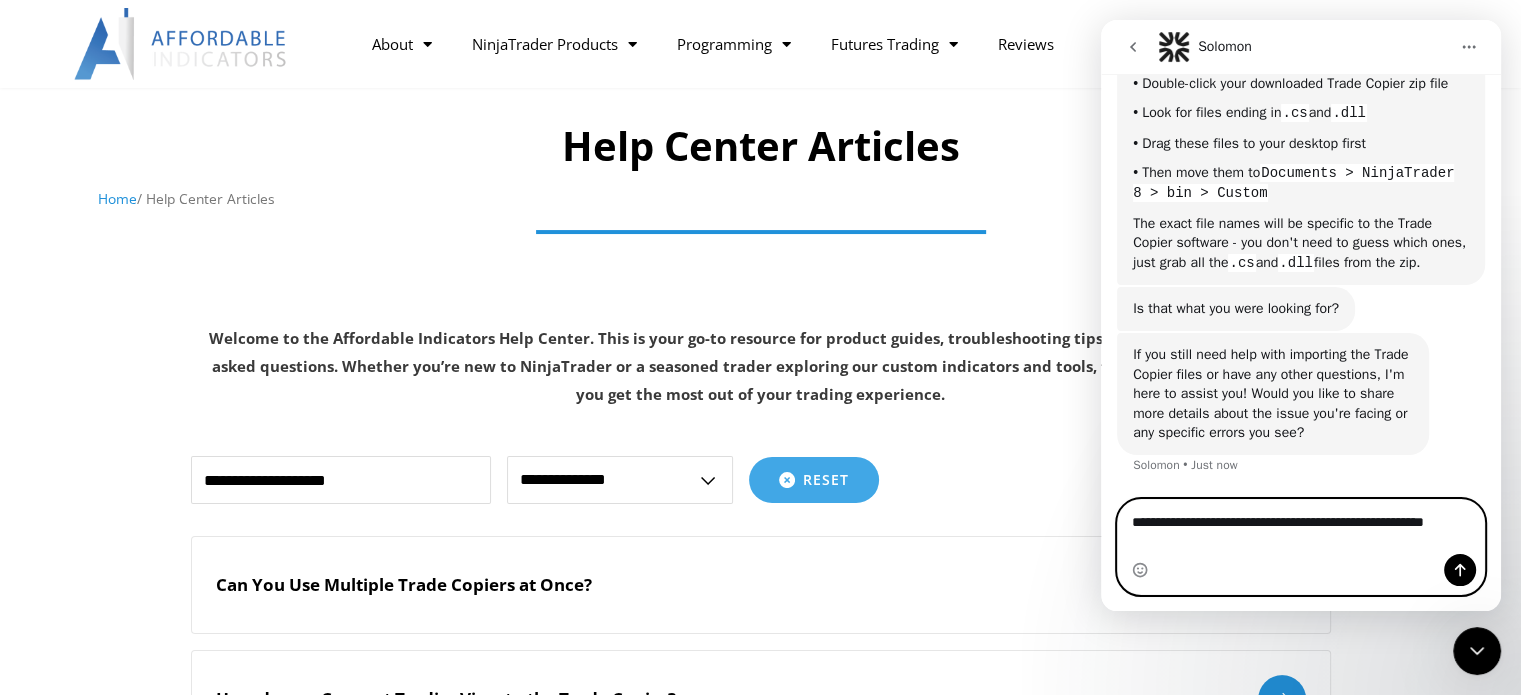scroll, scrollTop: 1691, scrollLeft: 0, axis: vertical 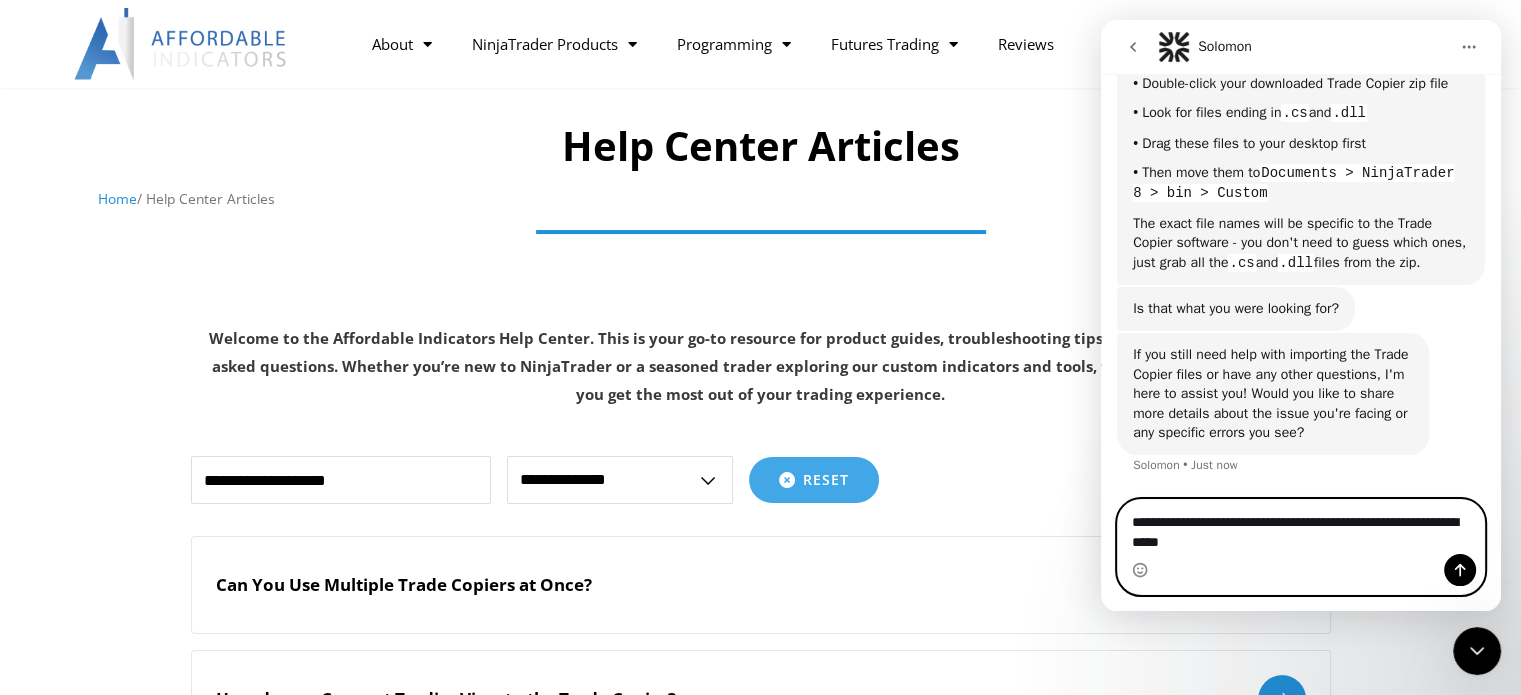 type on "**********" 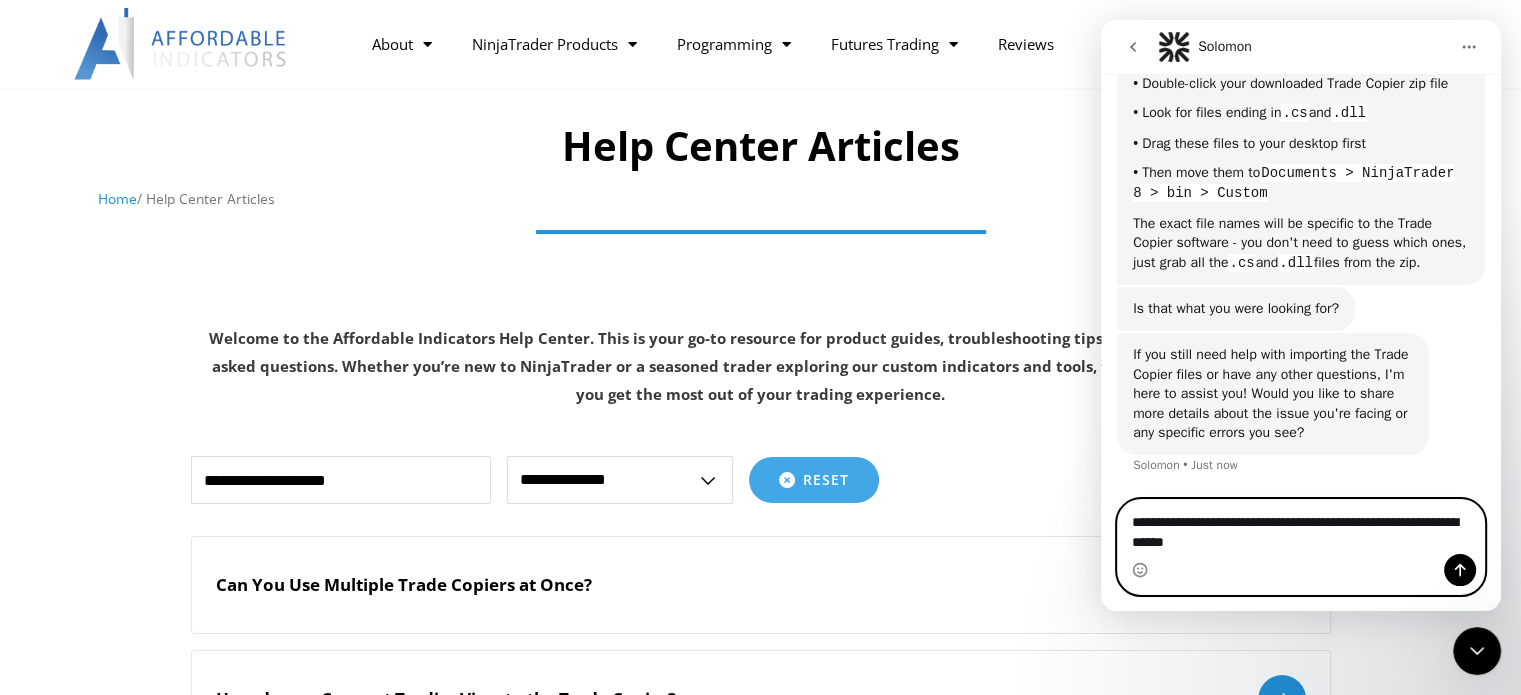 type 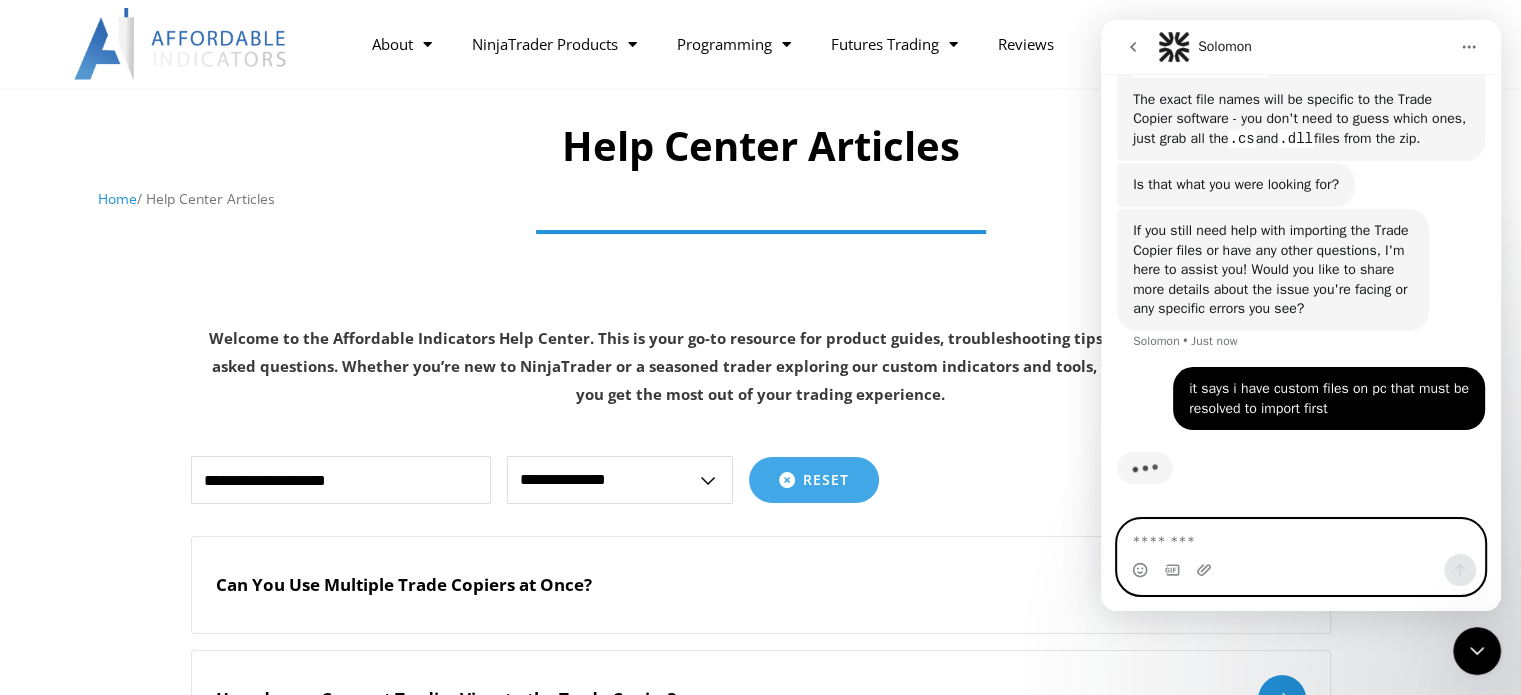 scroll, scrollTop: 1820, scrollLeft: 0, axis: vertical 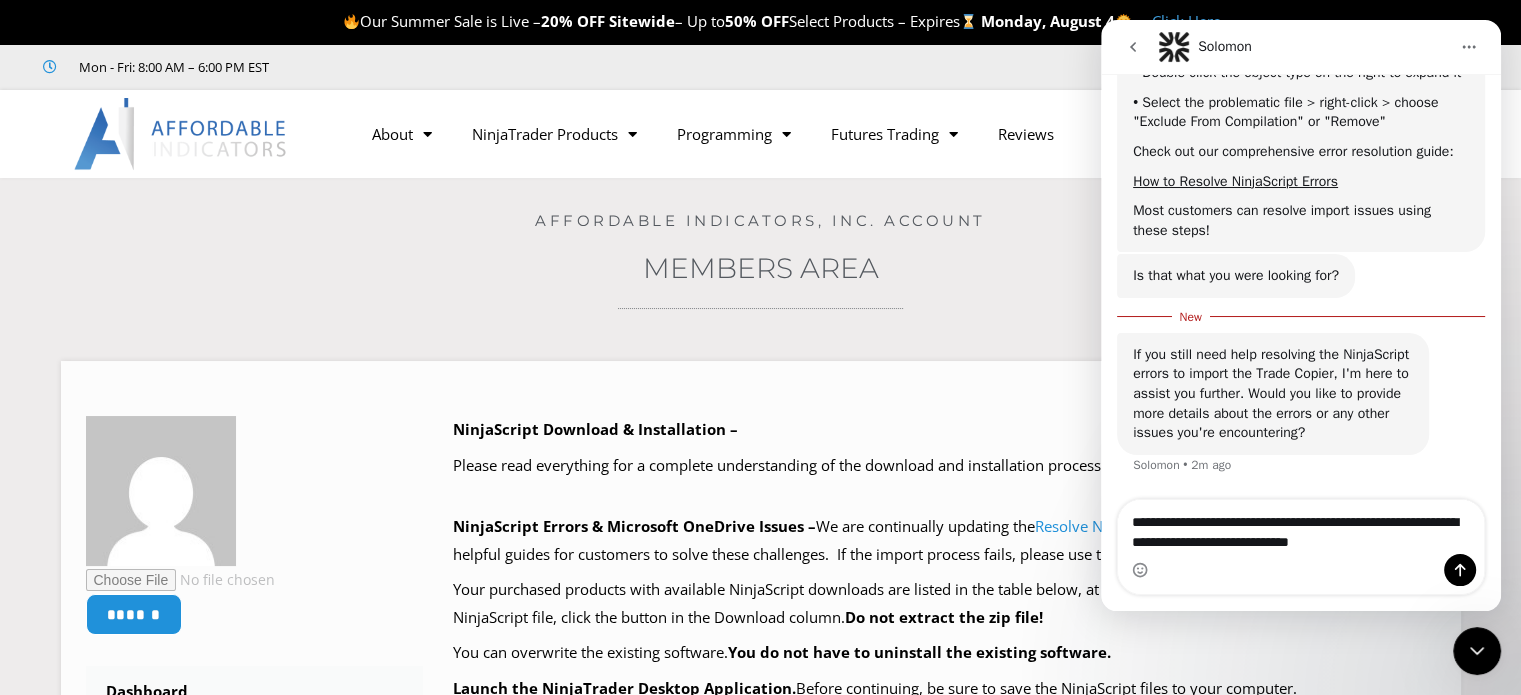 type on "**********" 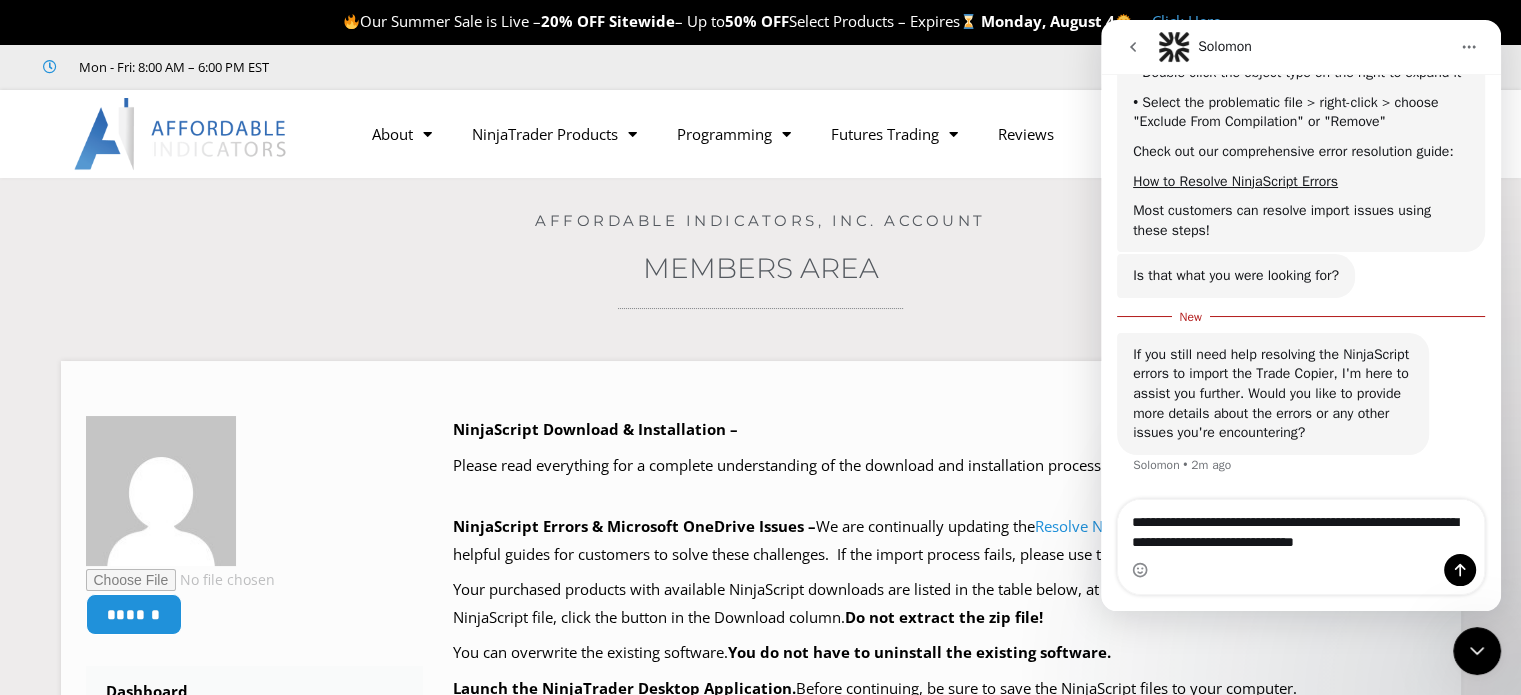 type 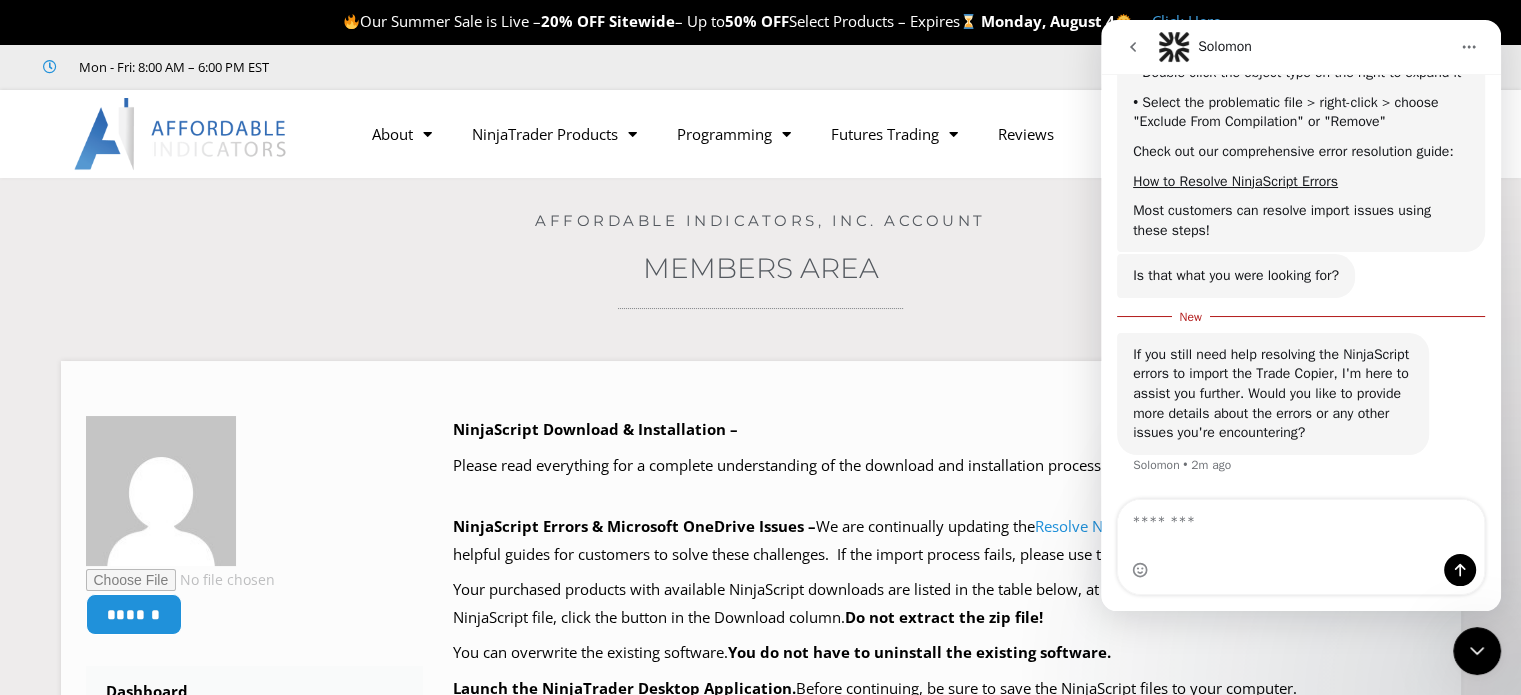 scroll, scrollTop: 2, scrollLeft: 0, axis: vertical 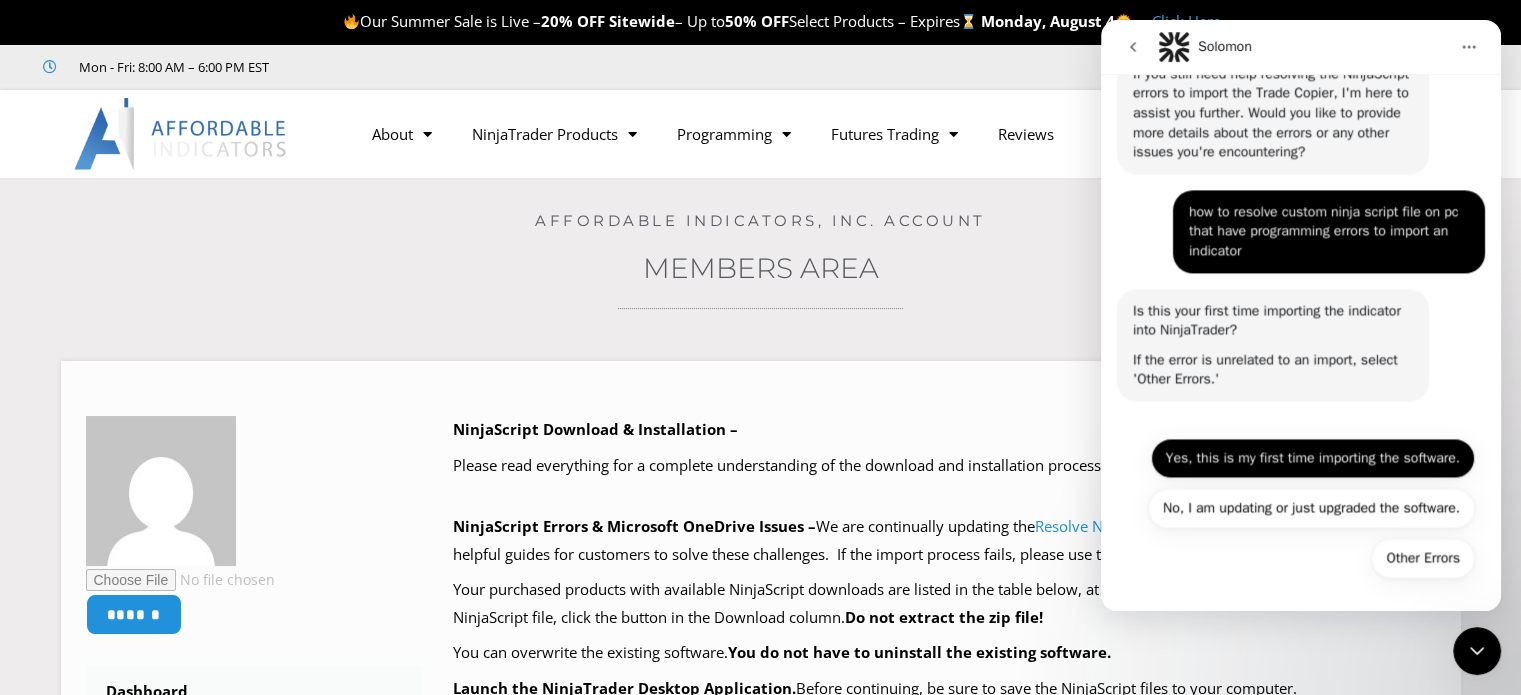 click on "Yes, this is my first time importing the software." at bounding box center [1313, 458] 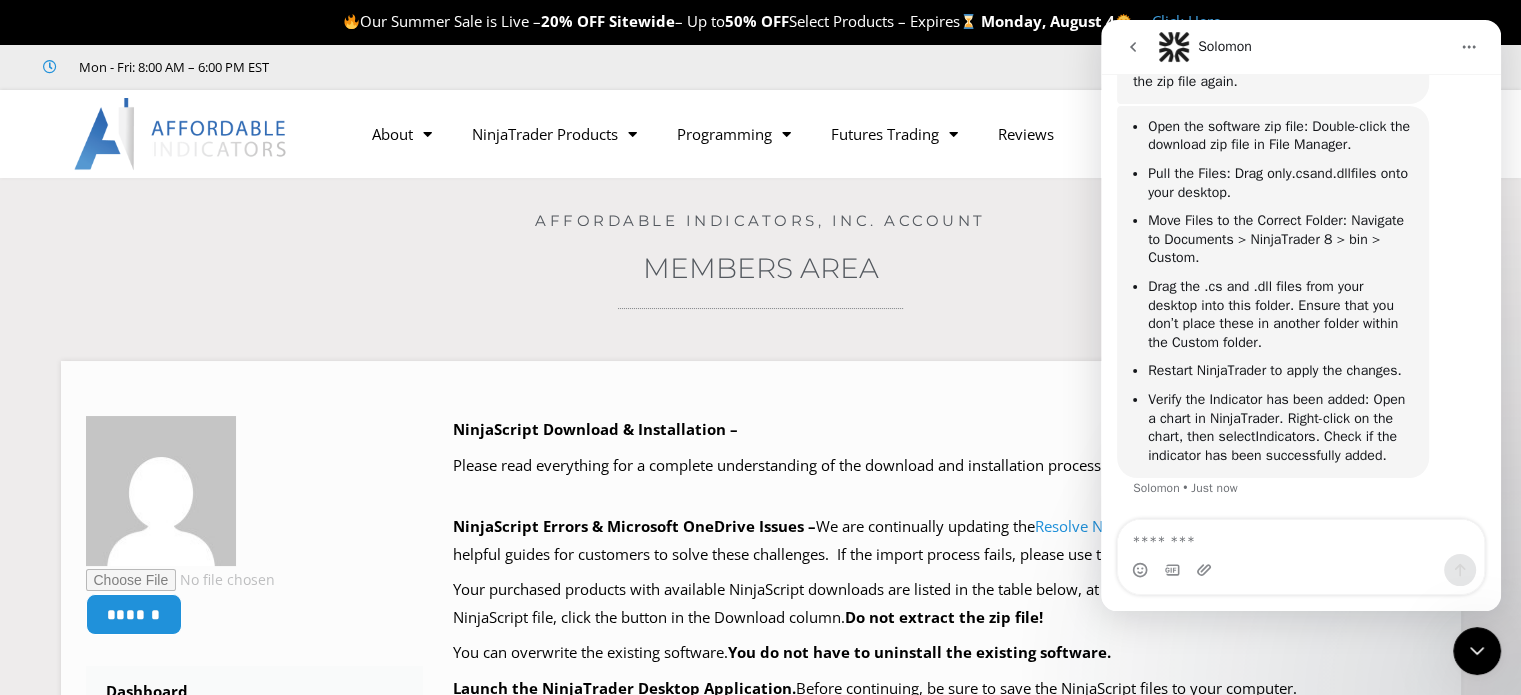 scroll, scrollTop: 3305, scrollLeft: 0, axis: vertical 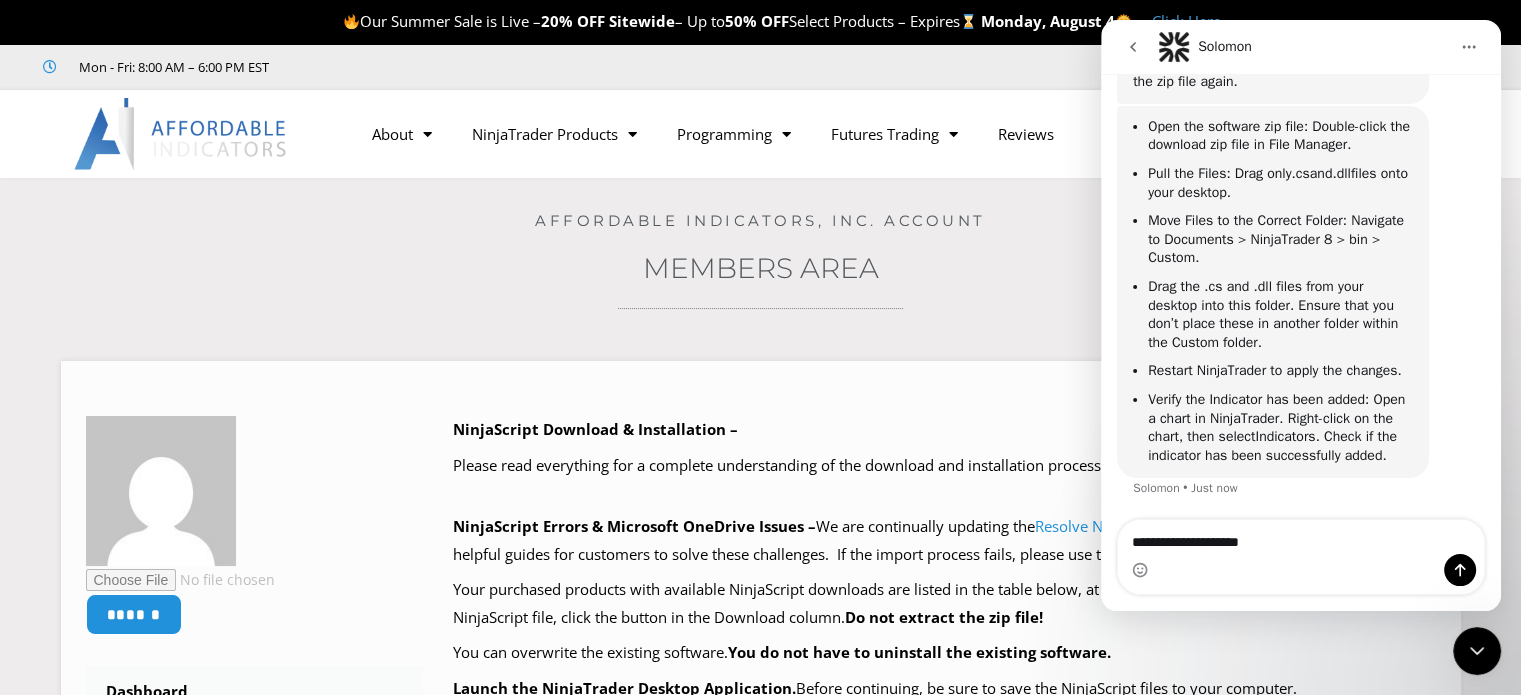 type on "**********" 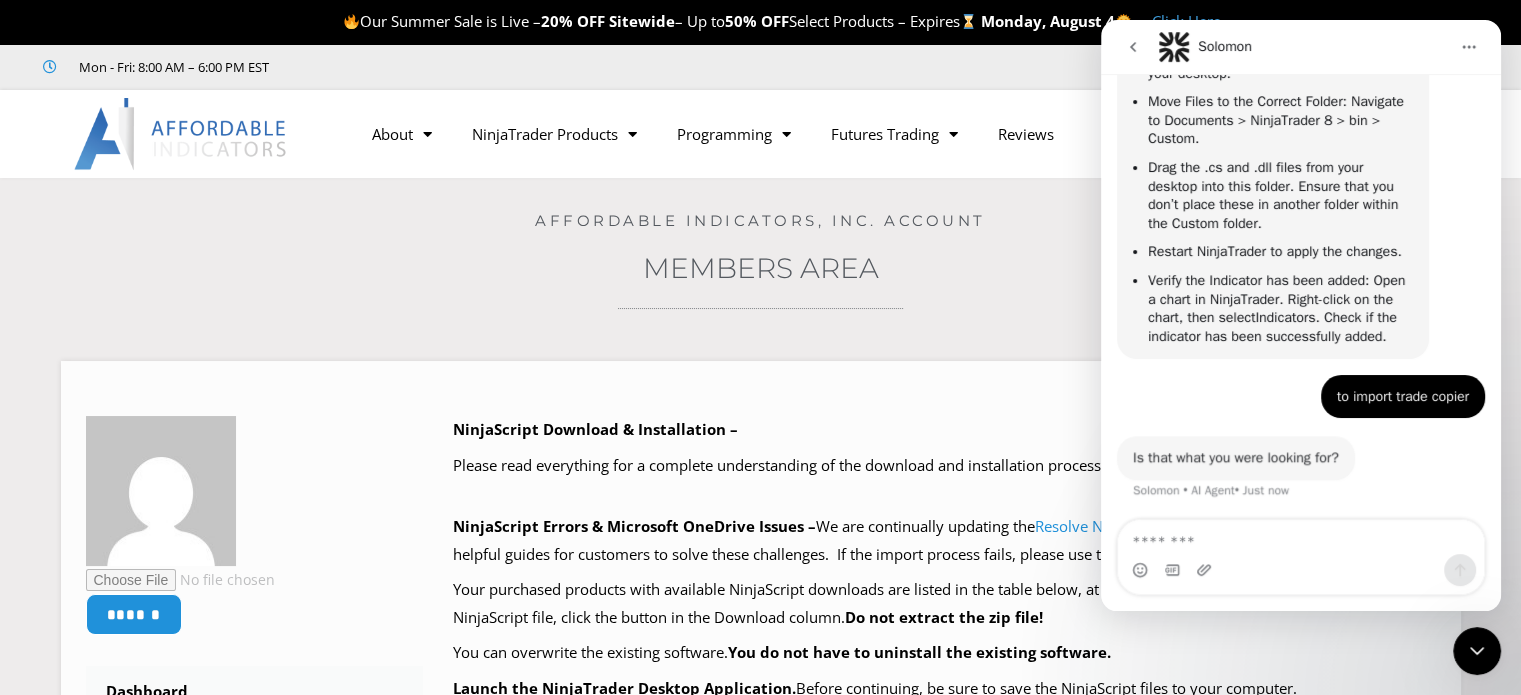 scroll, scrollTop: 3424, scrollLeft: 0, axis: vertical 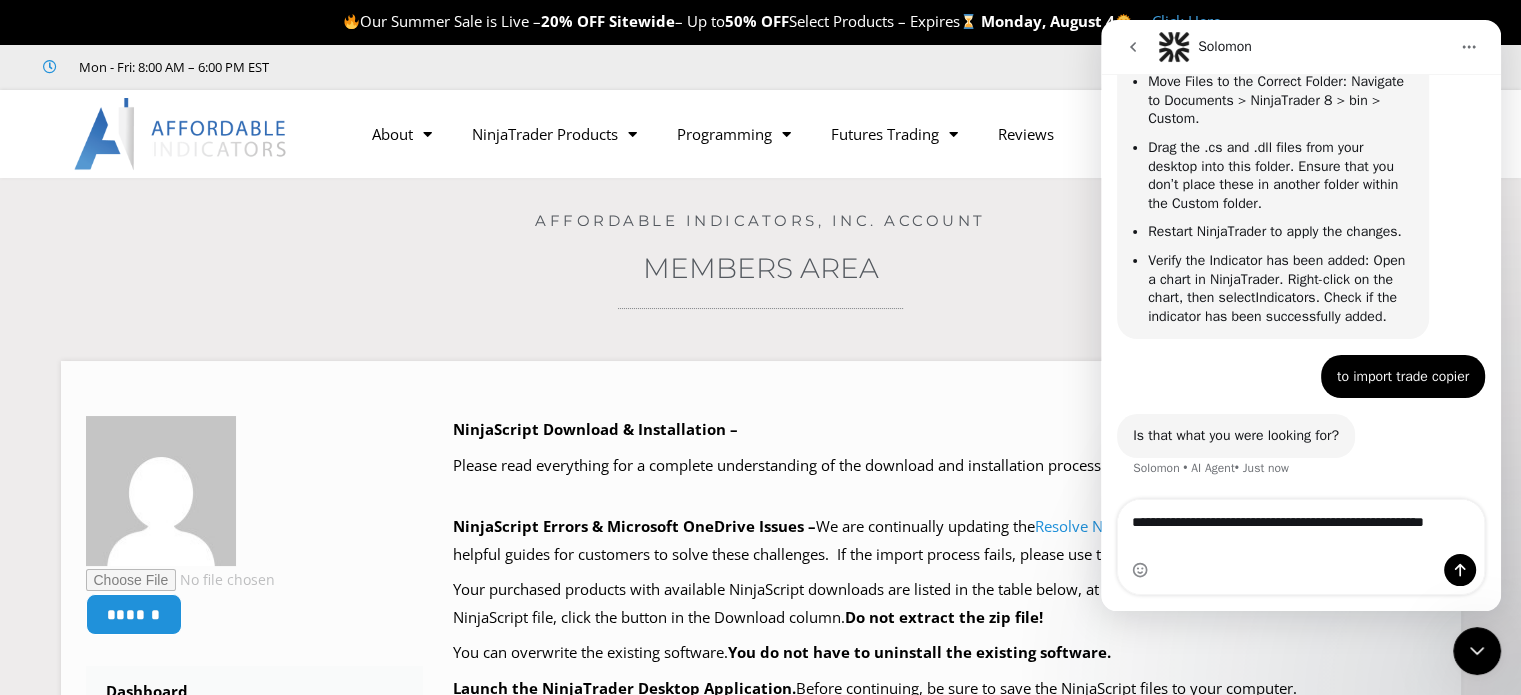 type on "**********" 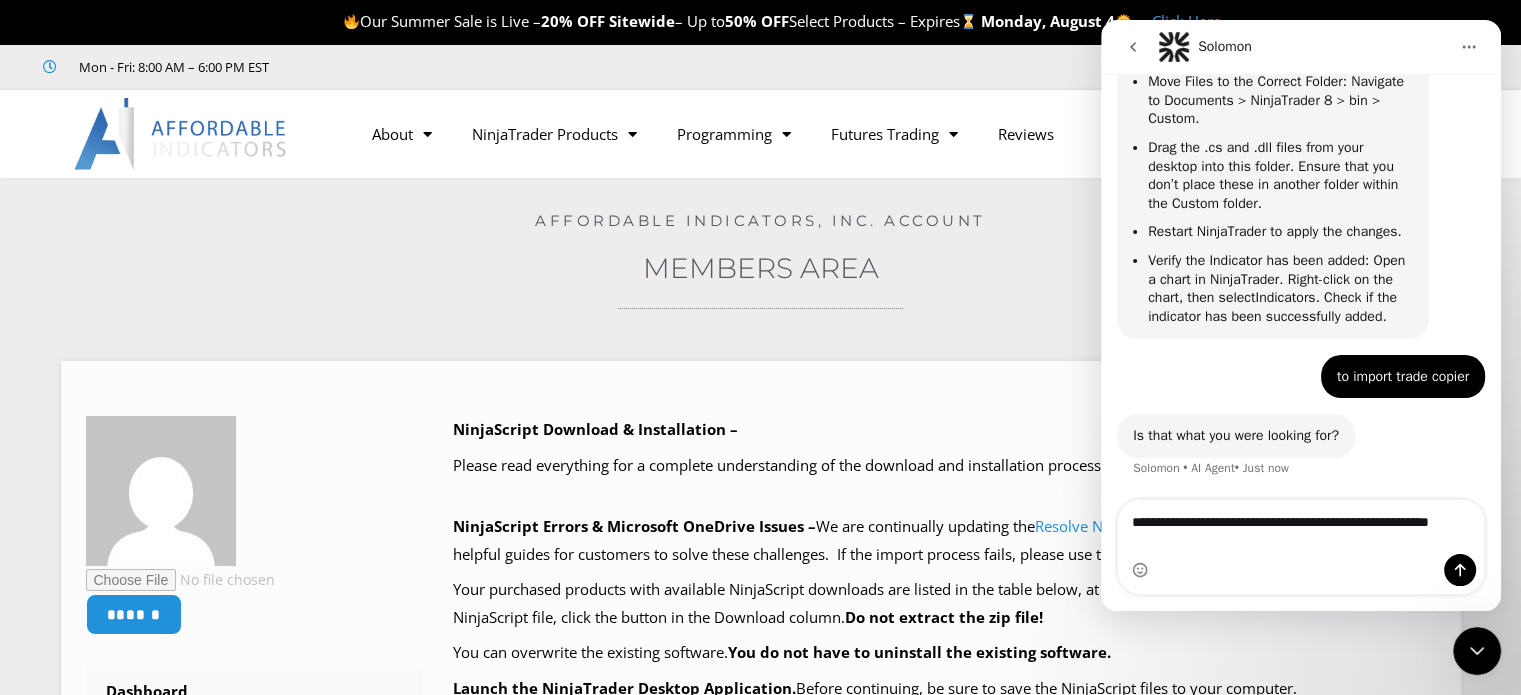 type 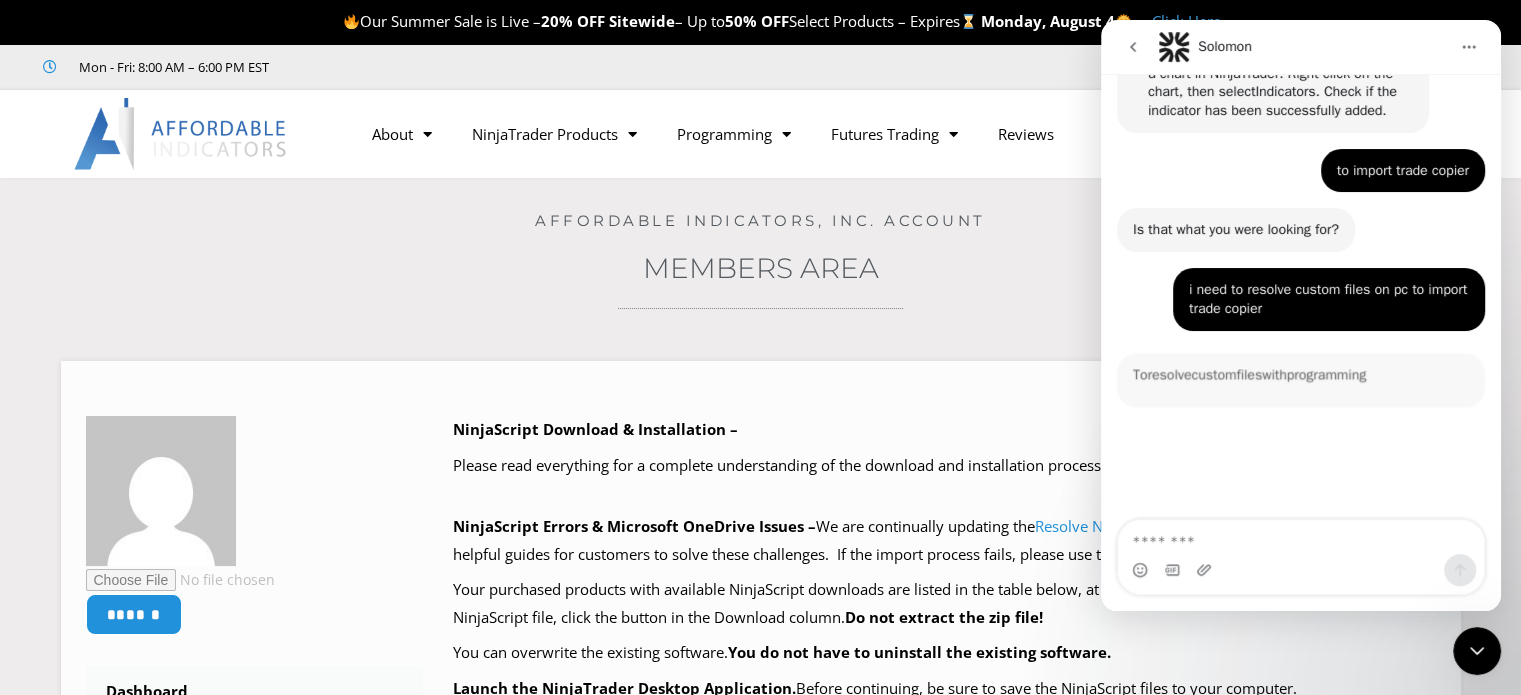 scroll, scrollTop: 3634, scrollLeft: 0, axis: vertical 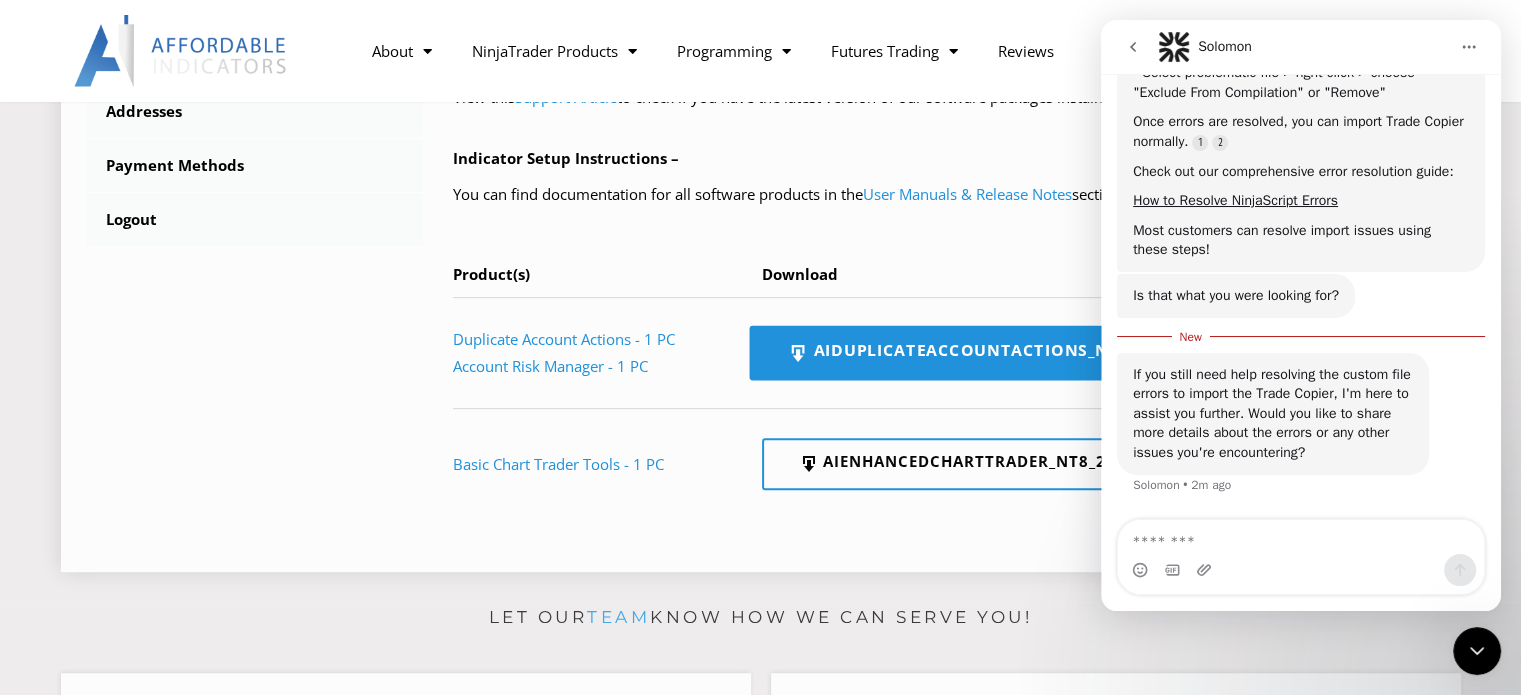 click on "AIDuplicateAccountActions_NT8_25.2.5.1.zip" at bounding box center [1012, 353] 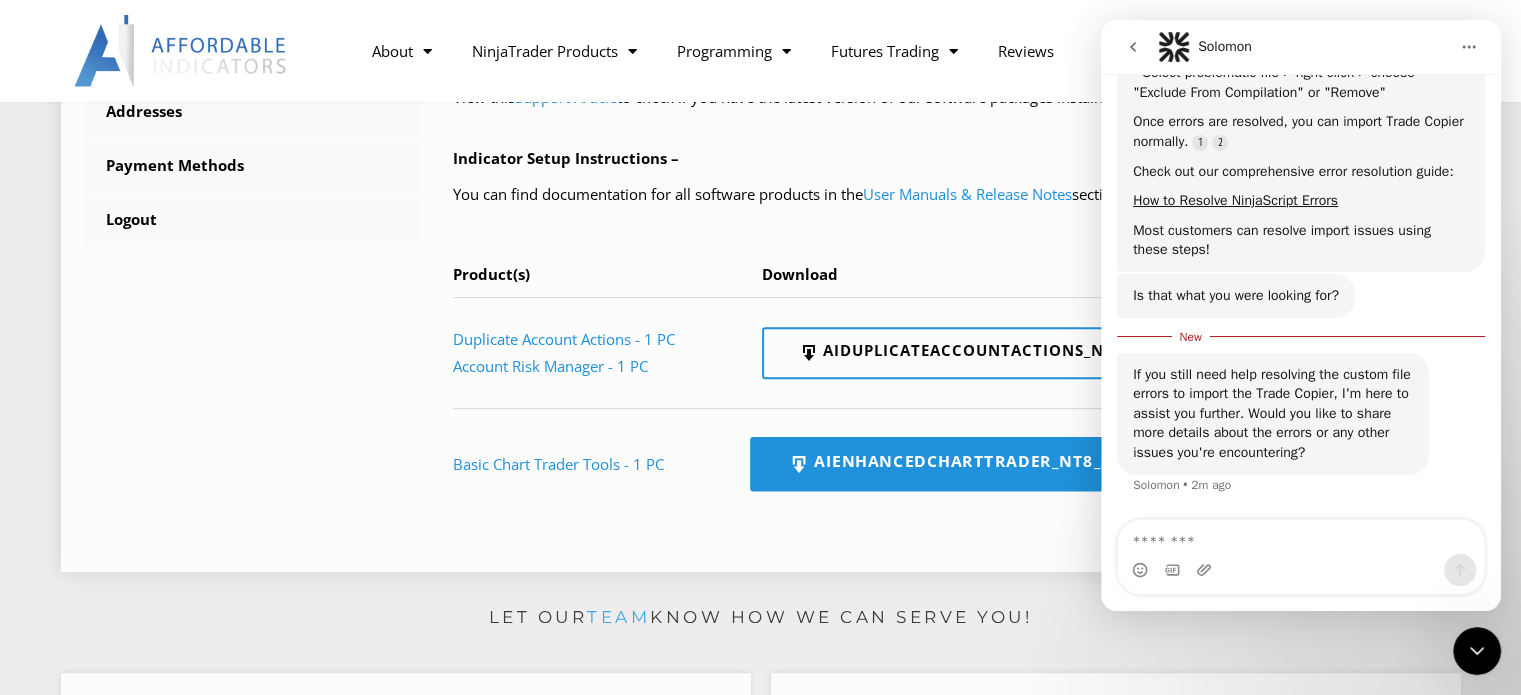 click on "AIEnhancedChartTrader_NT8_25.1.31.1.zip" at bounding box center [1000, 464] 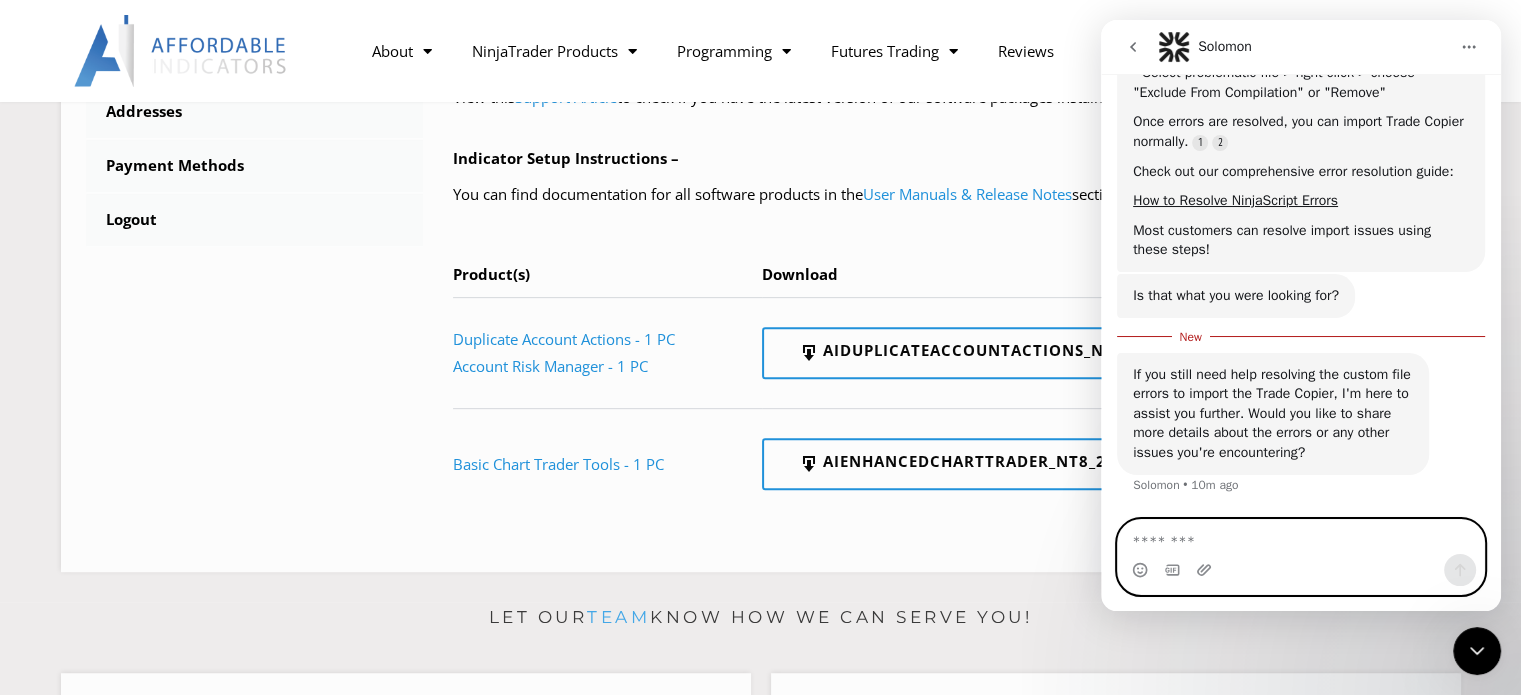 click at bounding box center (1301, 537) 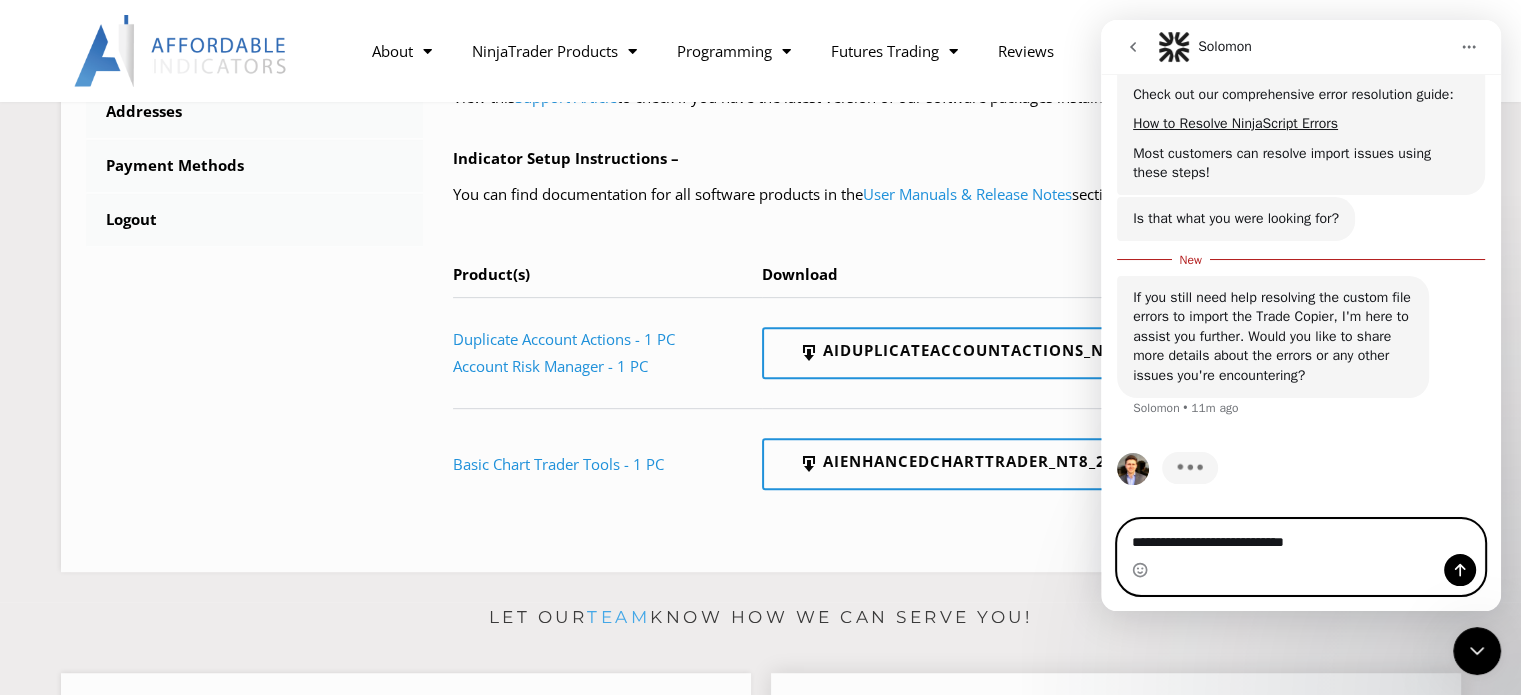 scroll, scrollTop: 4296, scrollLeft: 0, axis: vertical 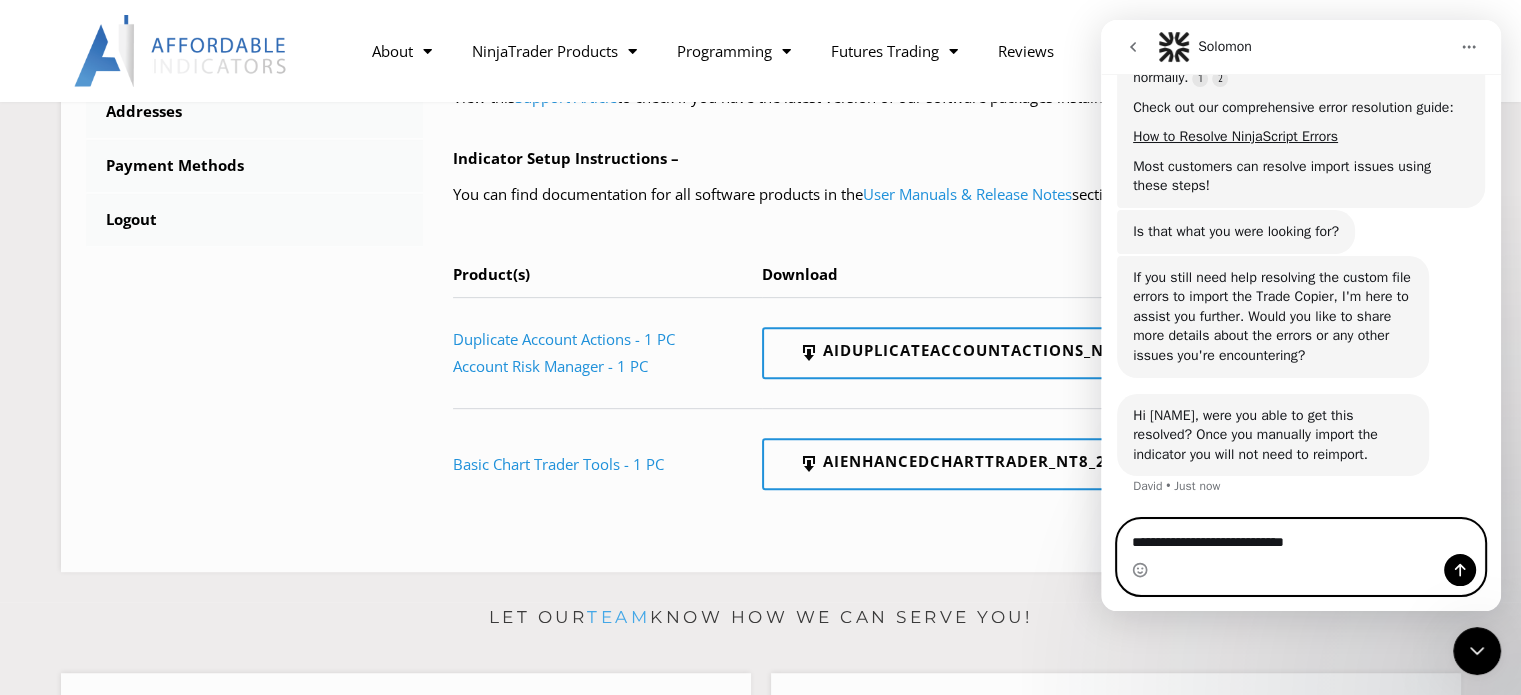 drag, startPoint x: 1343, startPoint y: 541, endPoint x: 1113, endPoint y: 535, distance: 230.07825 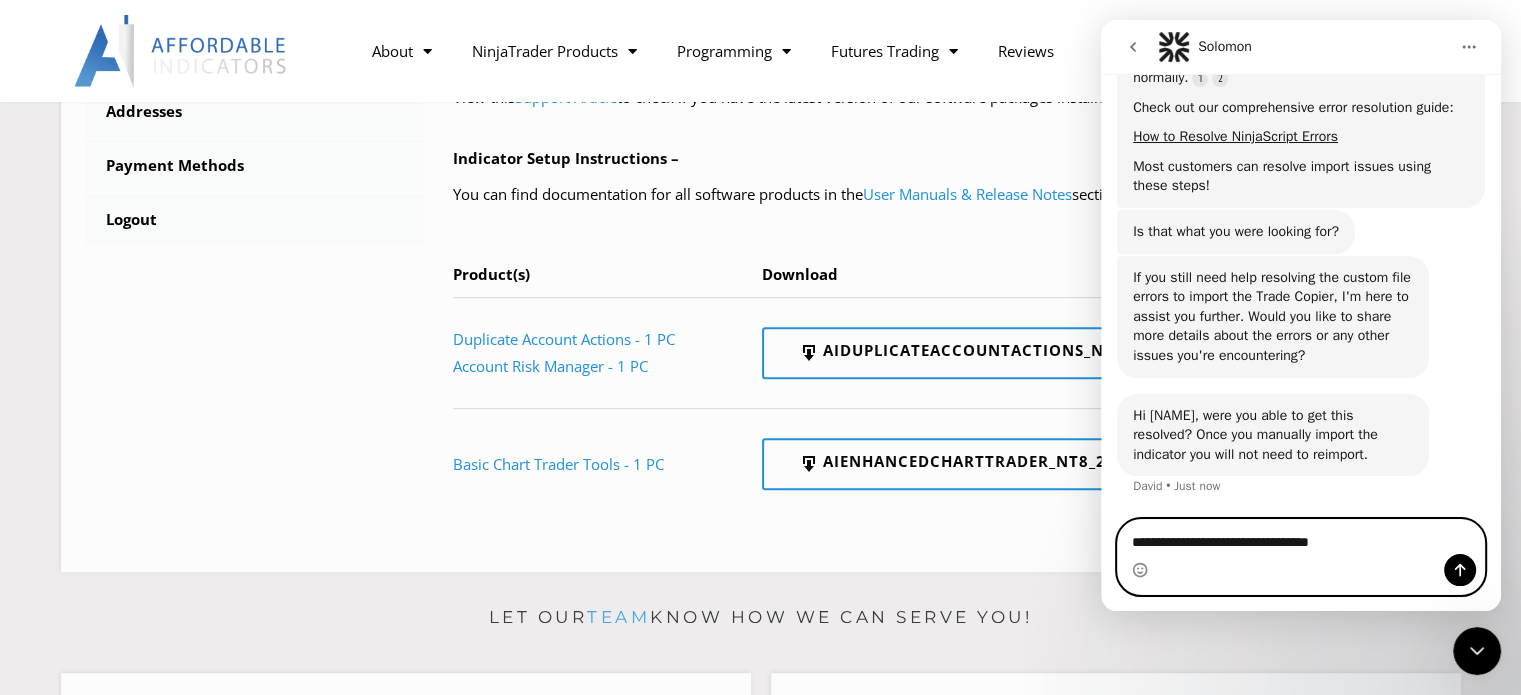 type on "**********" 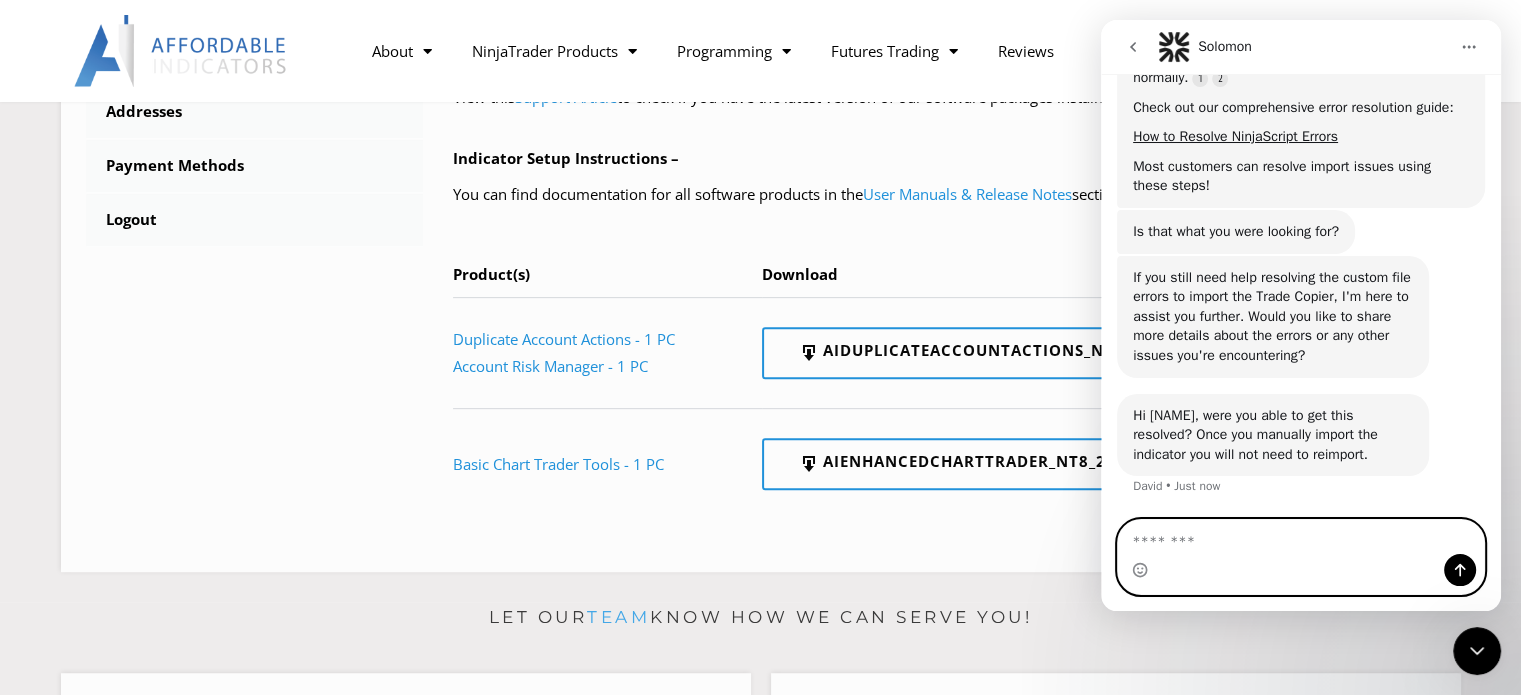 scroll, scrollTop: 4344, scrollLeft: 0, axis: vertical 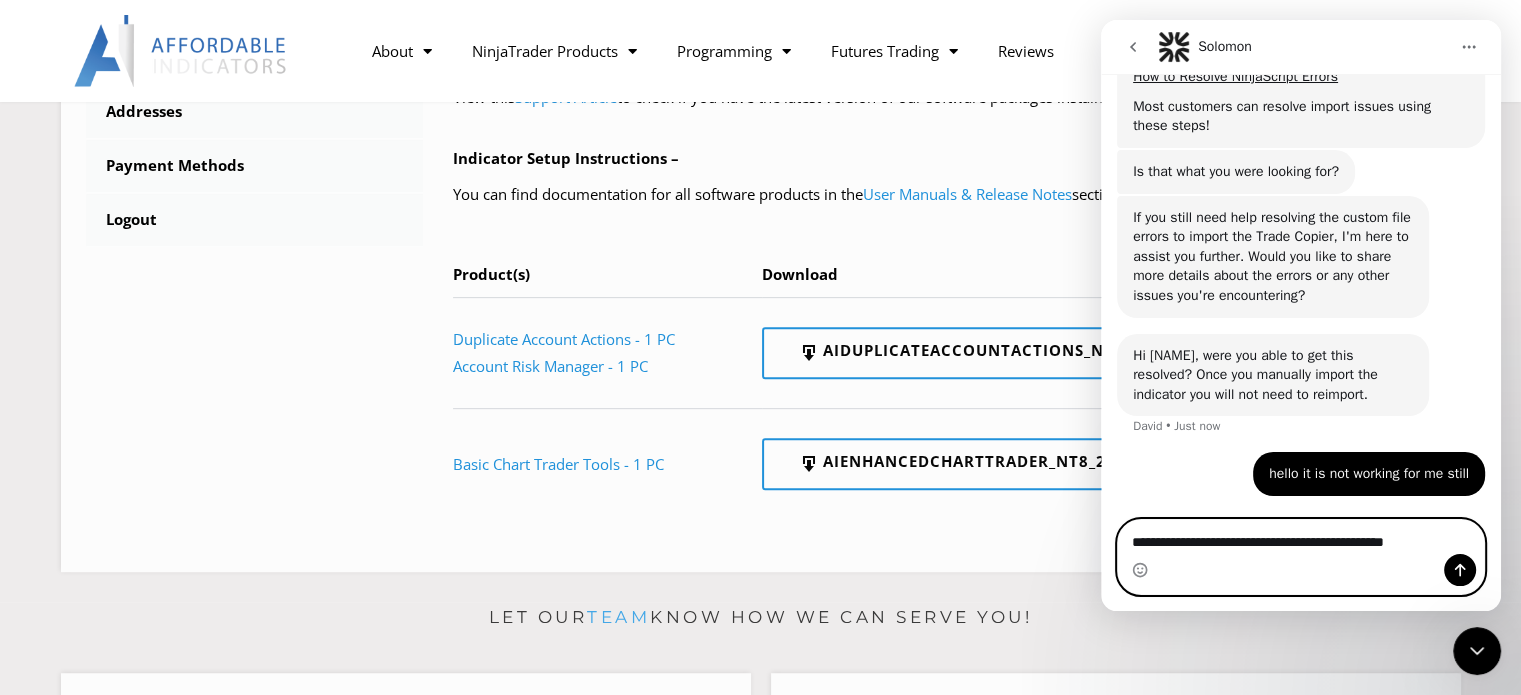 click on "**********" at bounding box center [1301, 537] 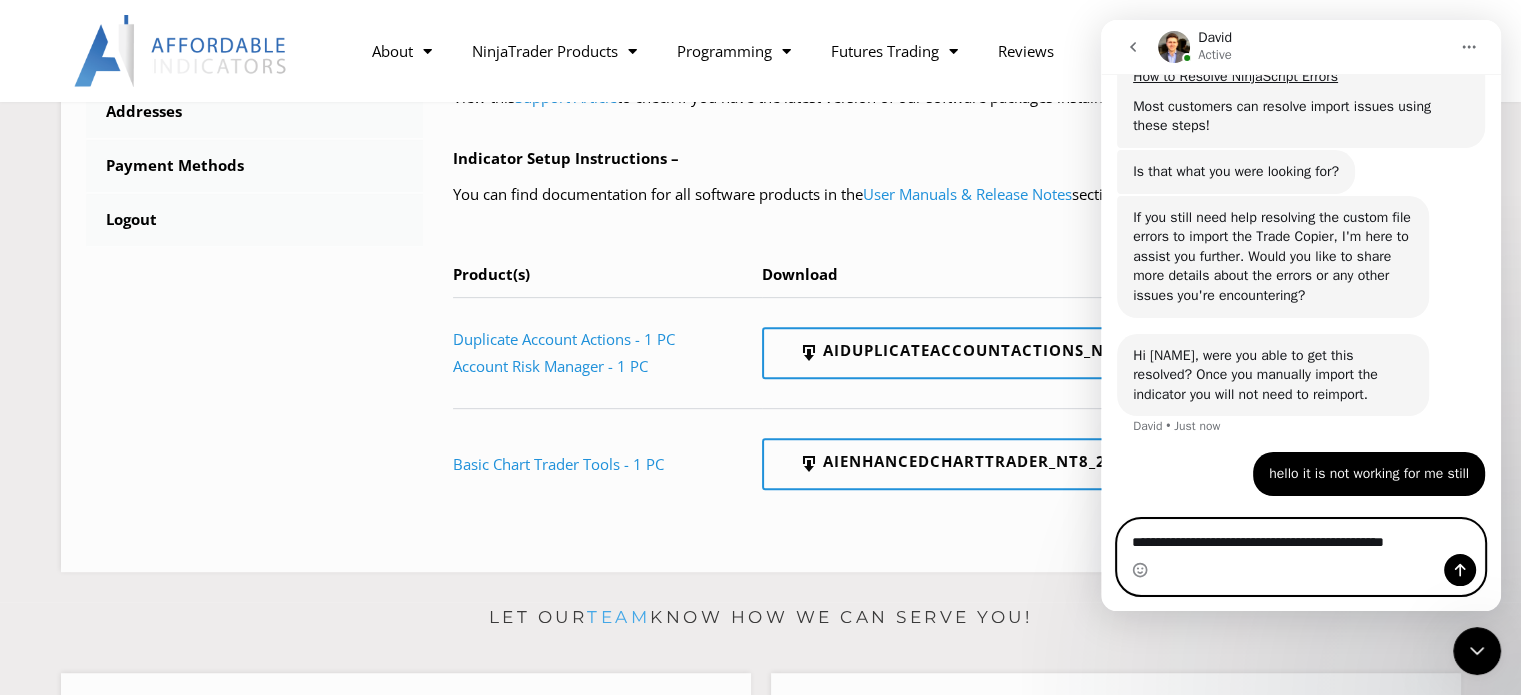 click on "**********" at bounding box center (1301, 537) 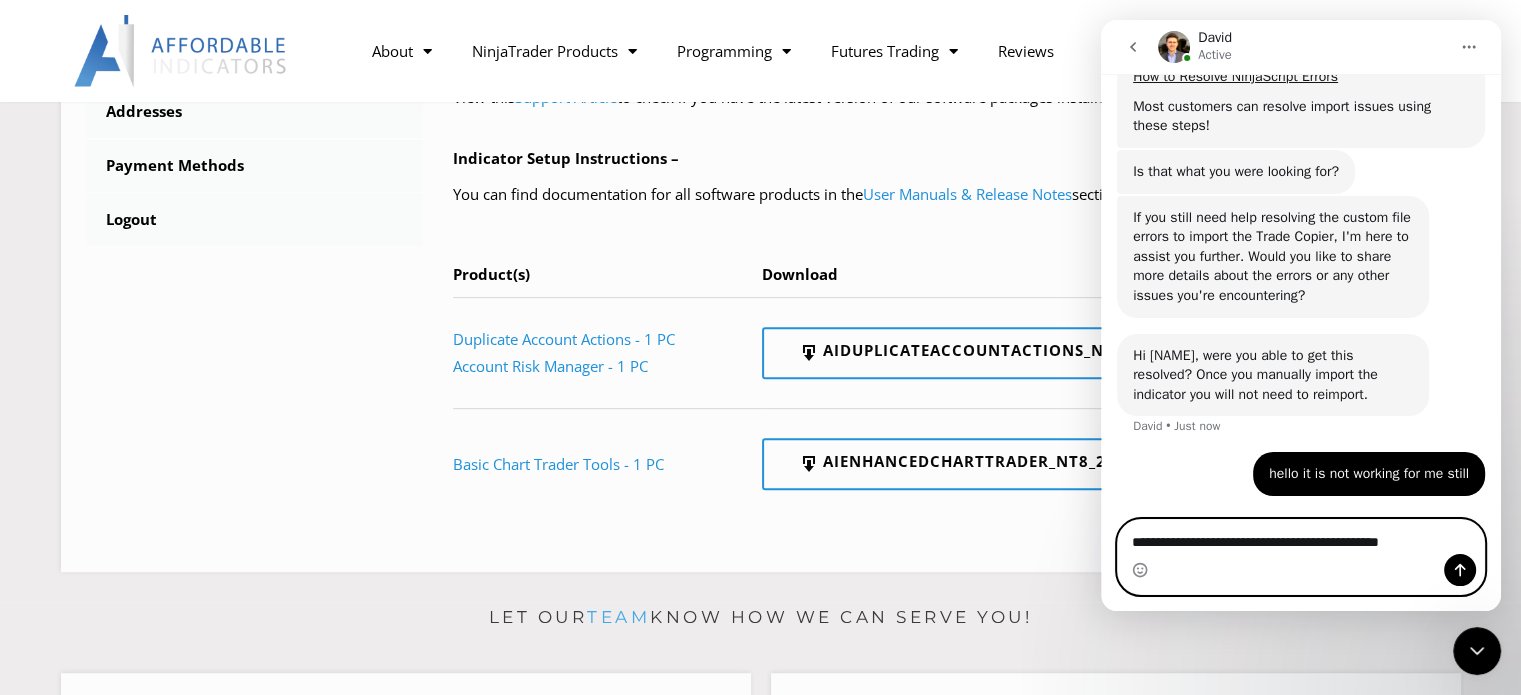 click on "**********" at bounding box center (1301, 537) 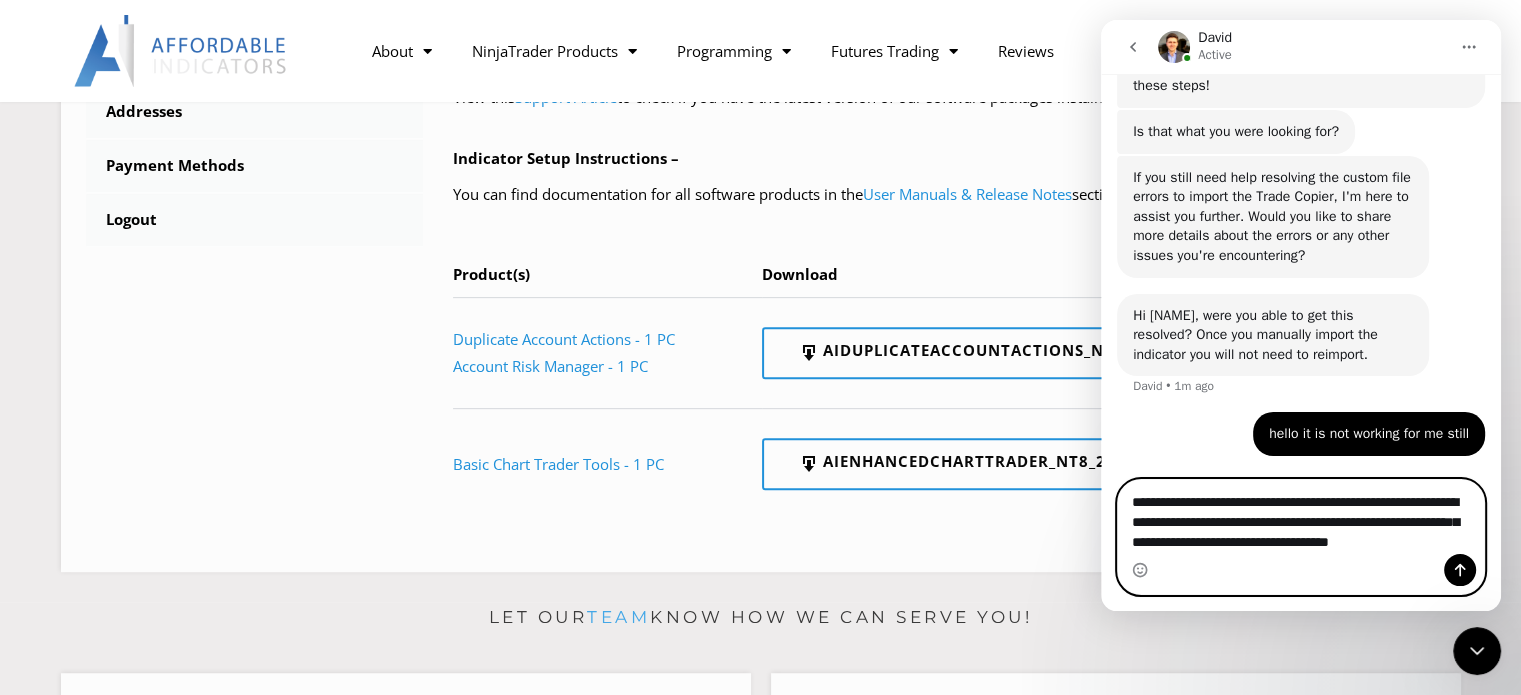 scroll, scrollTop: 4404, scrollLeft: 0, axis: vertical 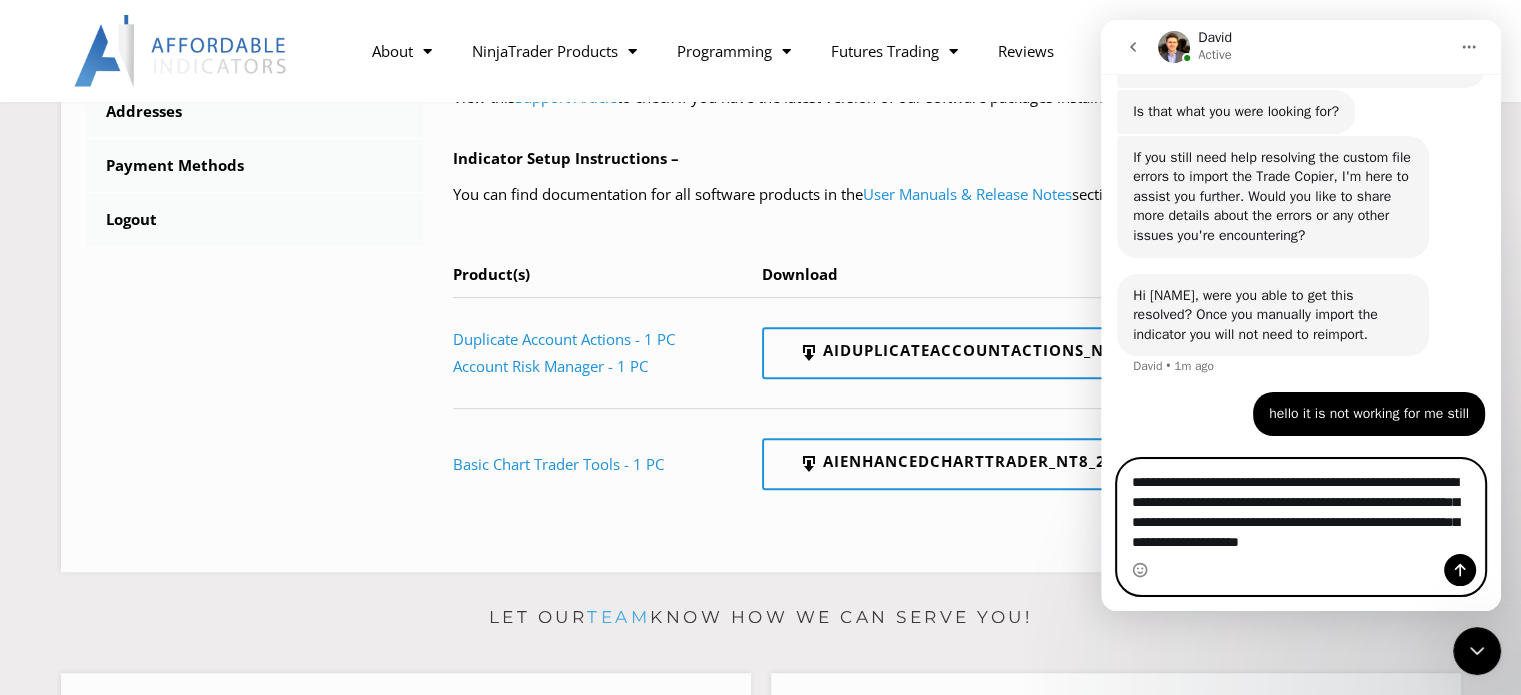 type on "**********" 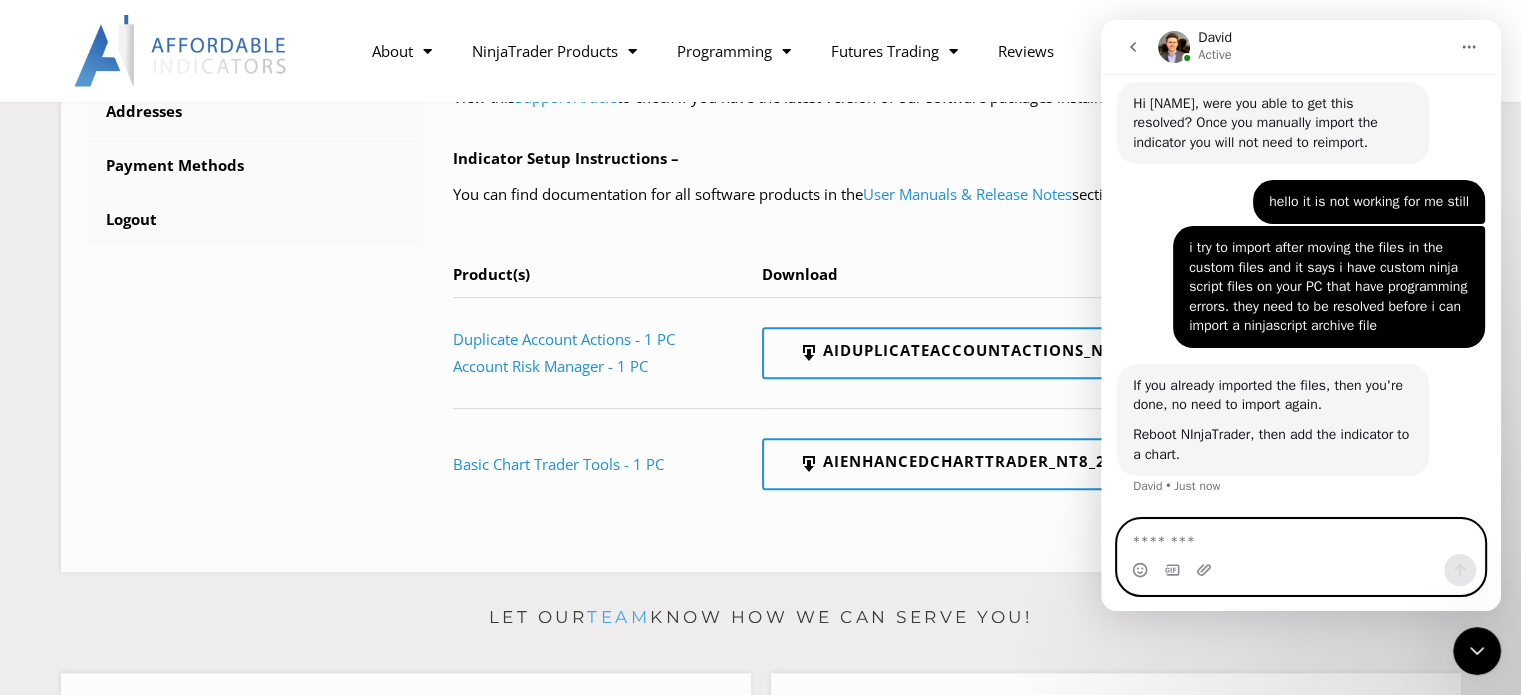 scroll, scrollTop: 4616, scrollLeft: 0, axis: vertical 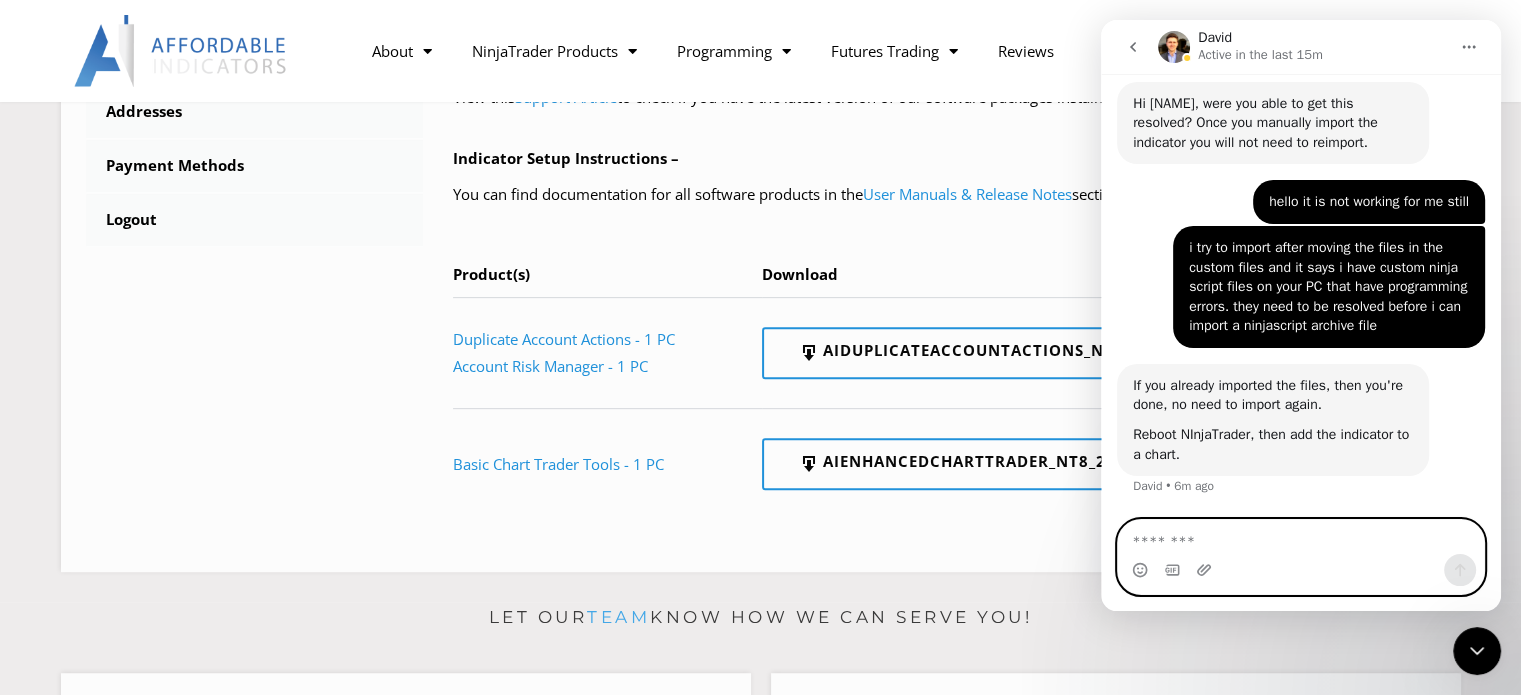 click at bounding box center (1301, 537) 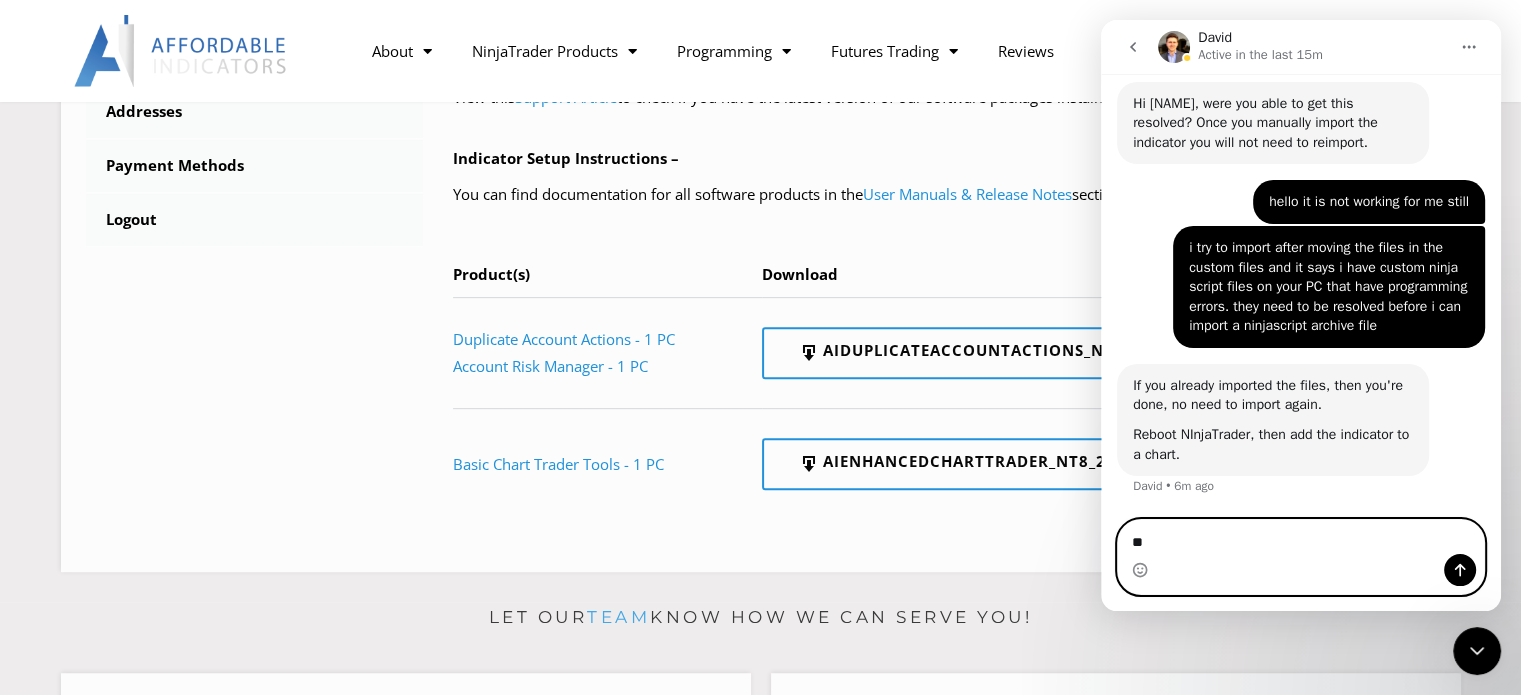 type on "*" 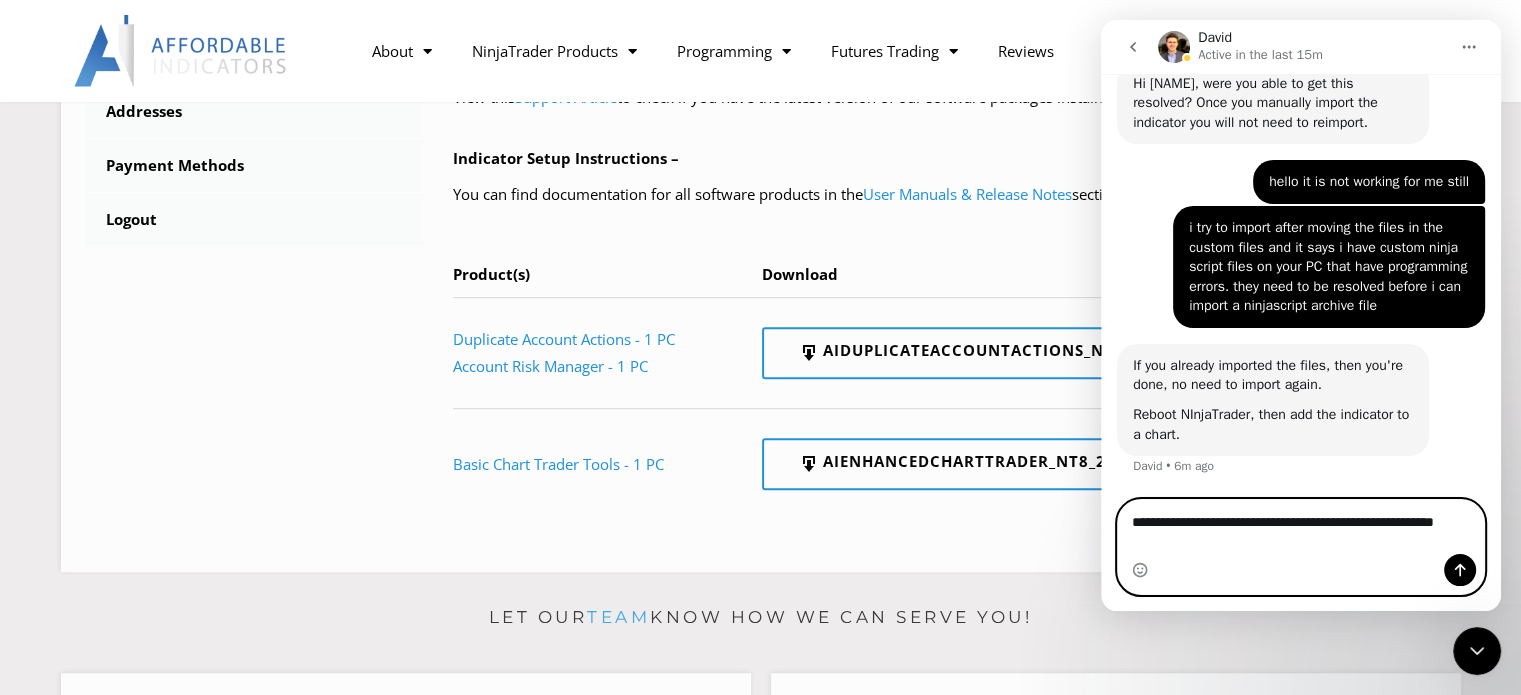 scroll, scrollTop: 4636, scrollLeft: 0, axis: vertical 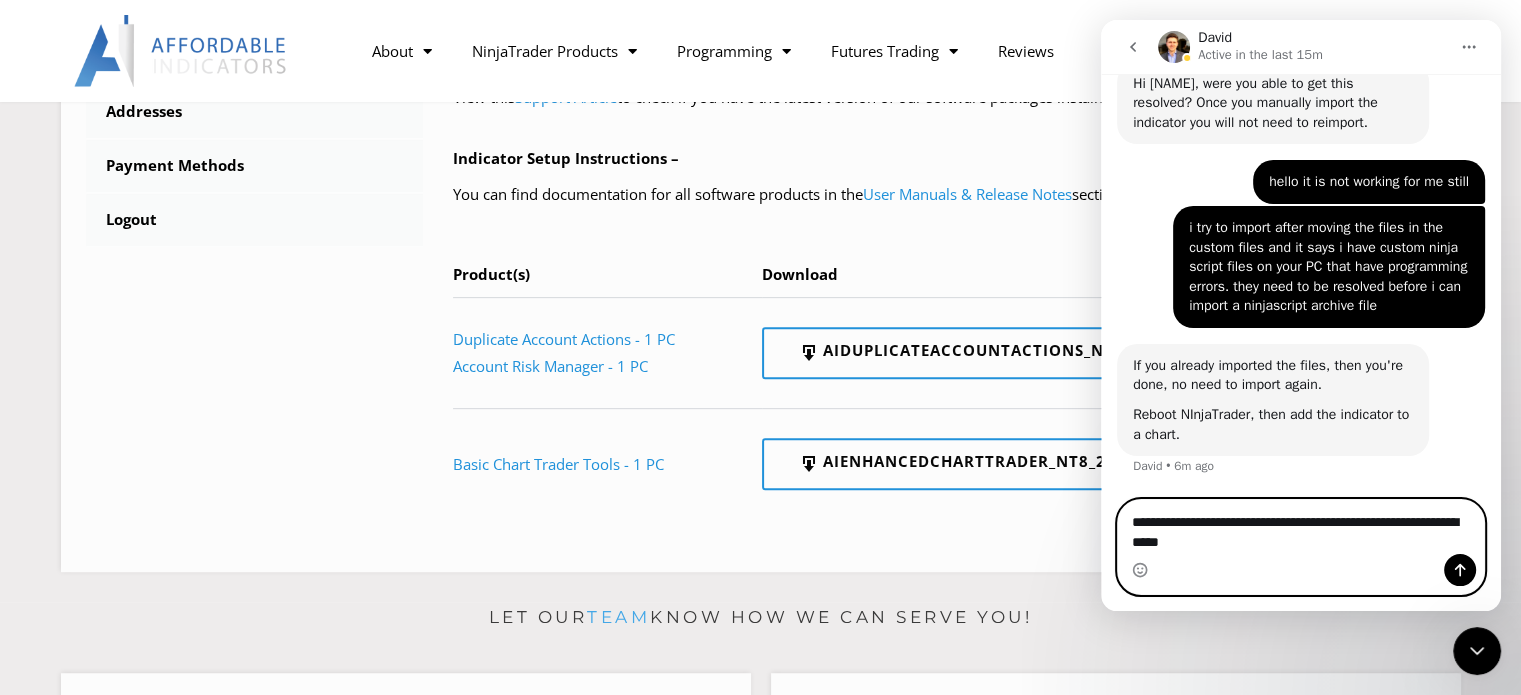 type on "**********" 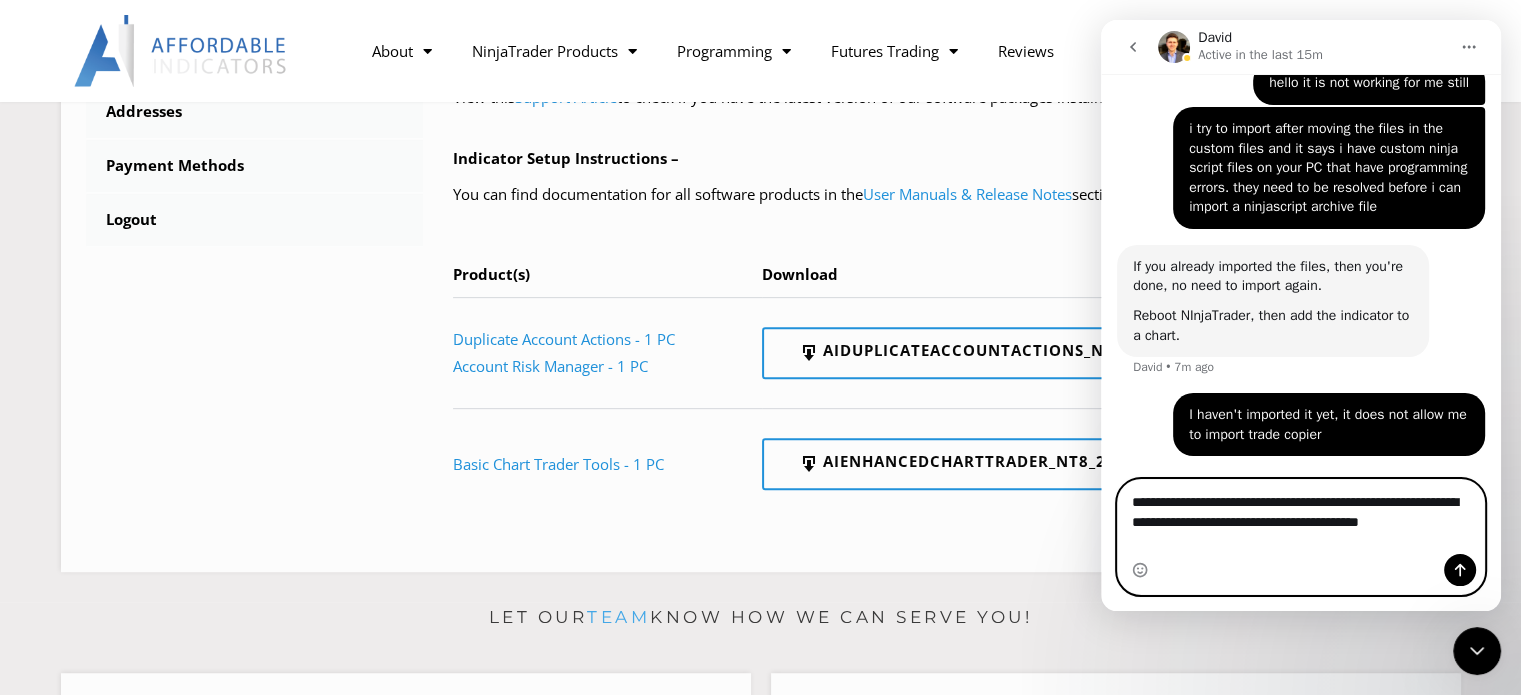 scroll, scrollTop: 4736, scrollLeft: 0, axis: vertical 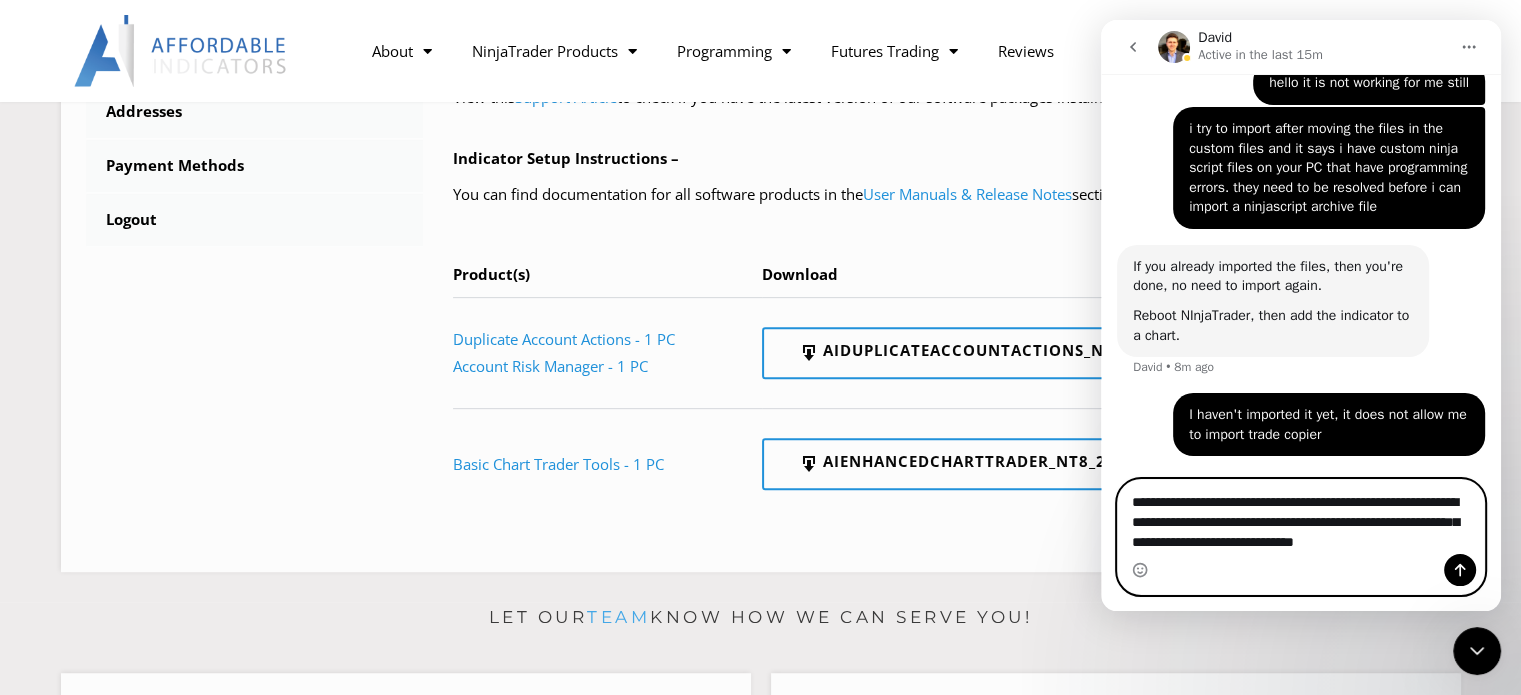 type on "**********" 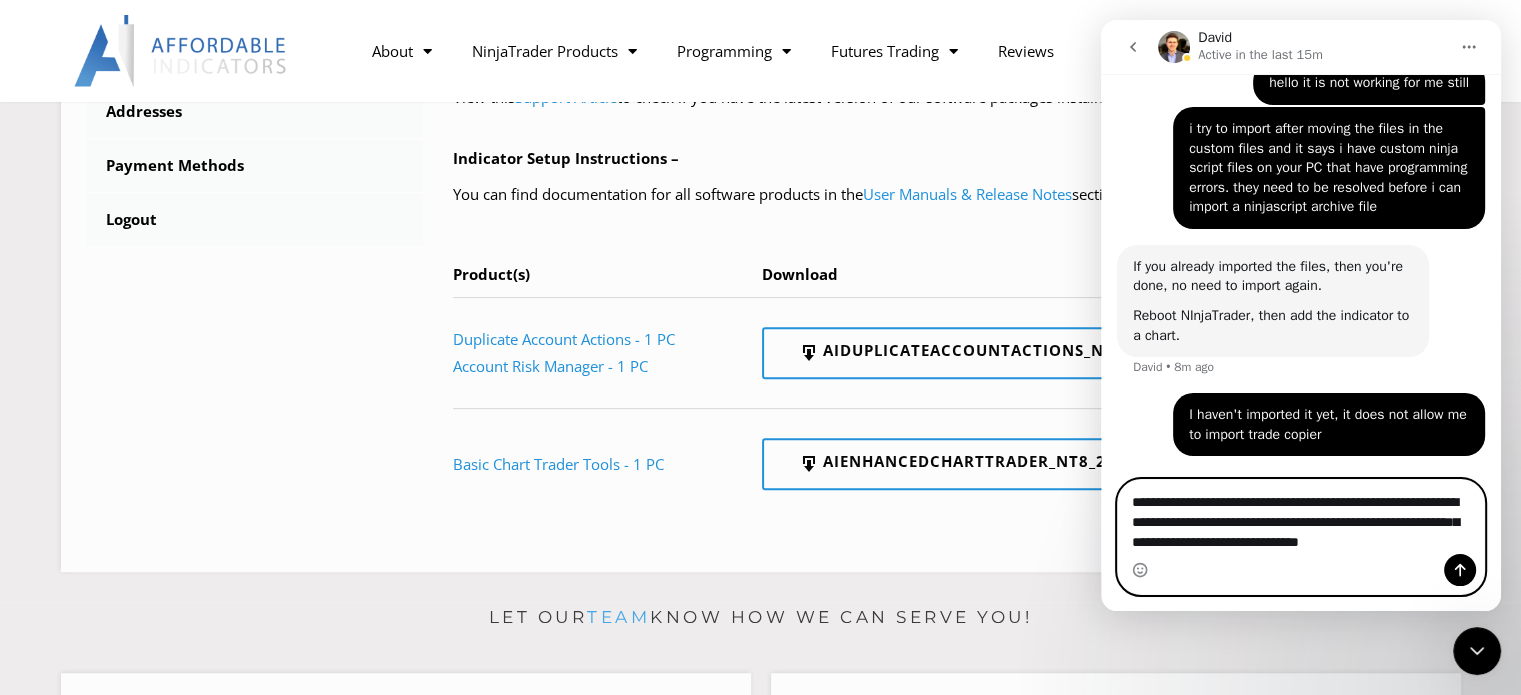 type 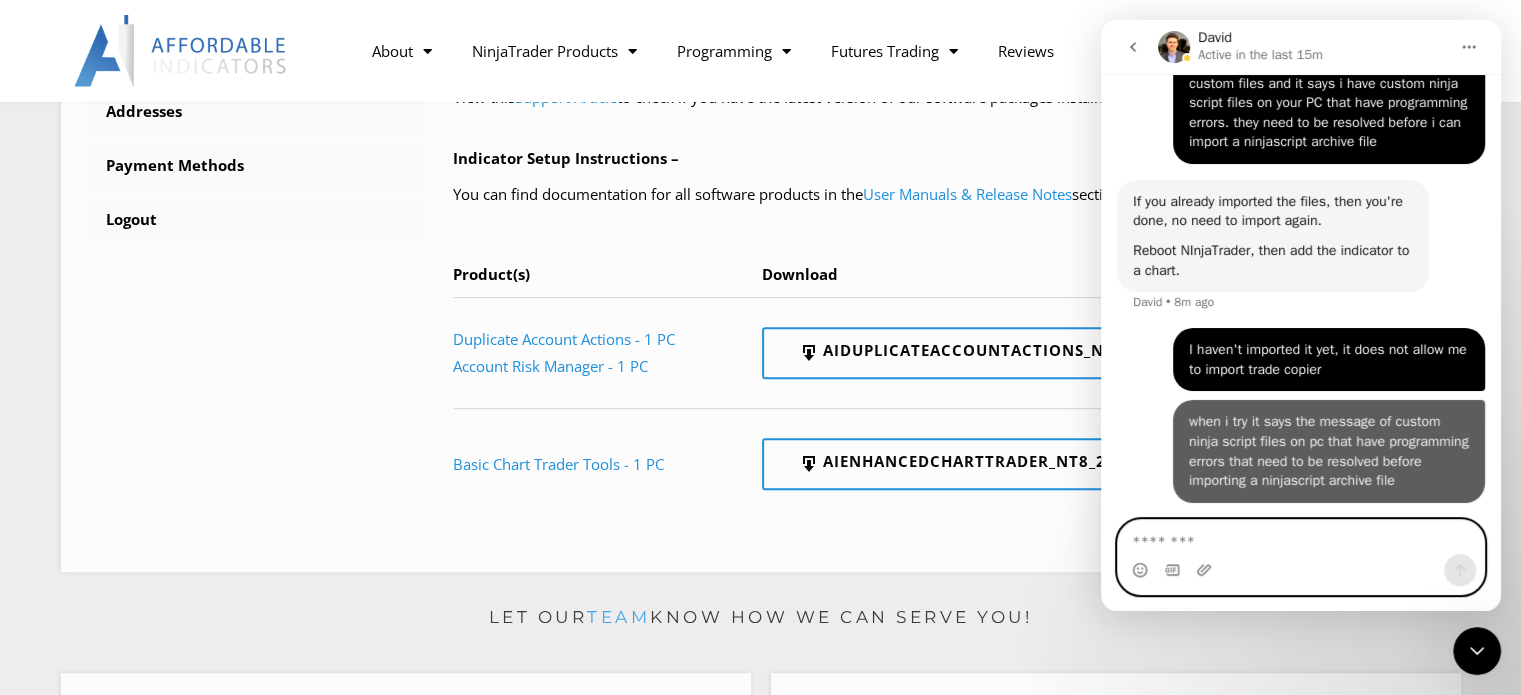 scroll, scrollTop: 4820, scrollLeft: 0, axis: vertical 